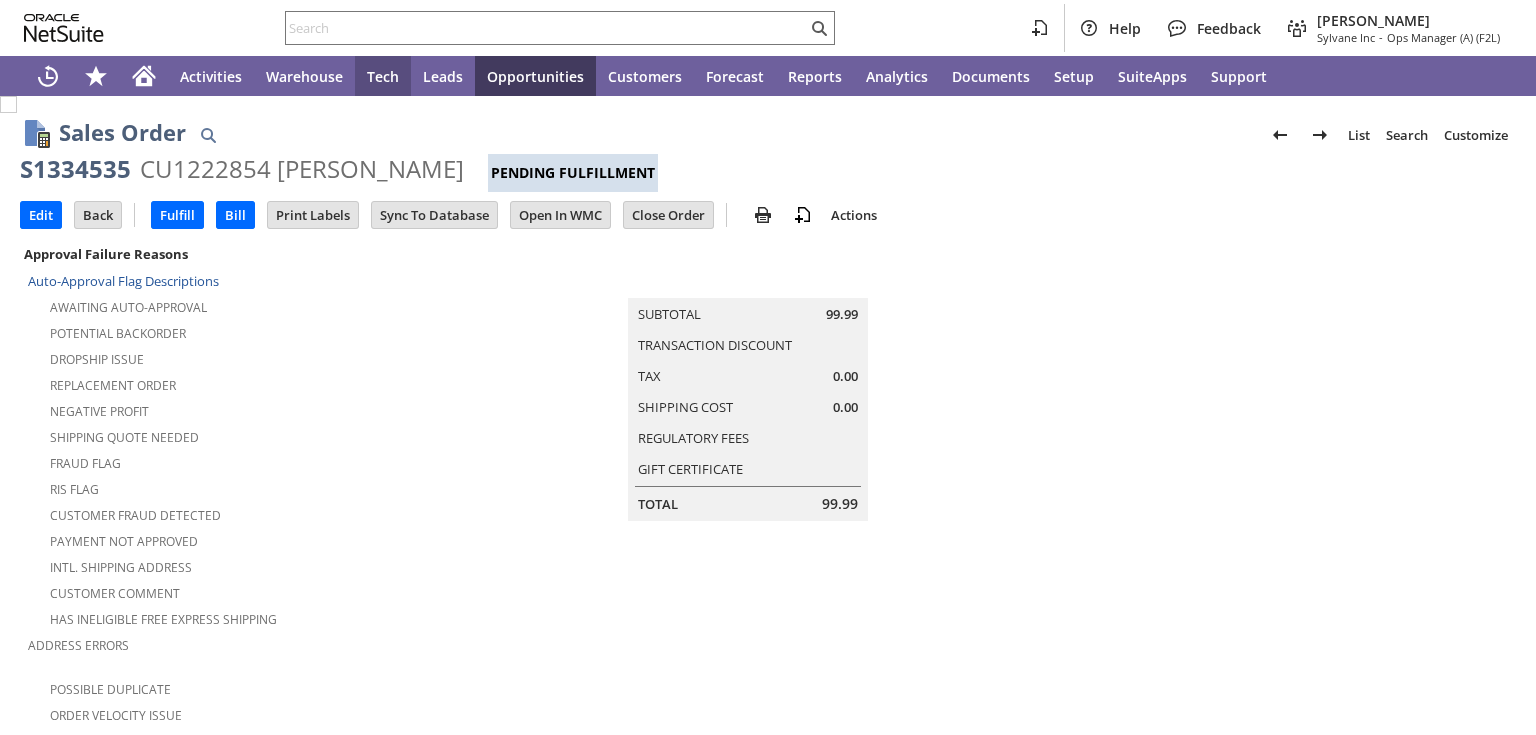 scroll, scrollTop: 0, scrollLeft: 0, axis: both 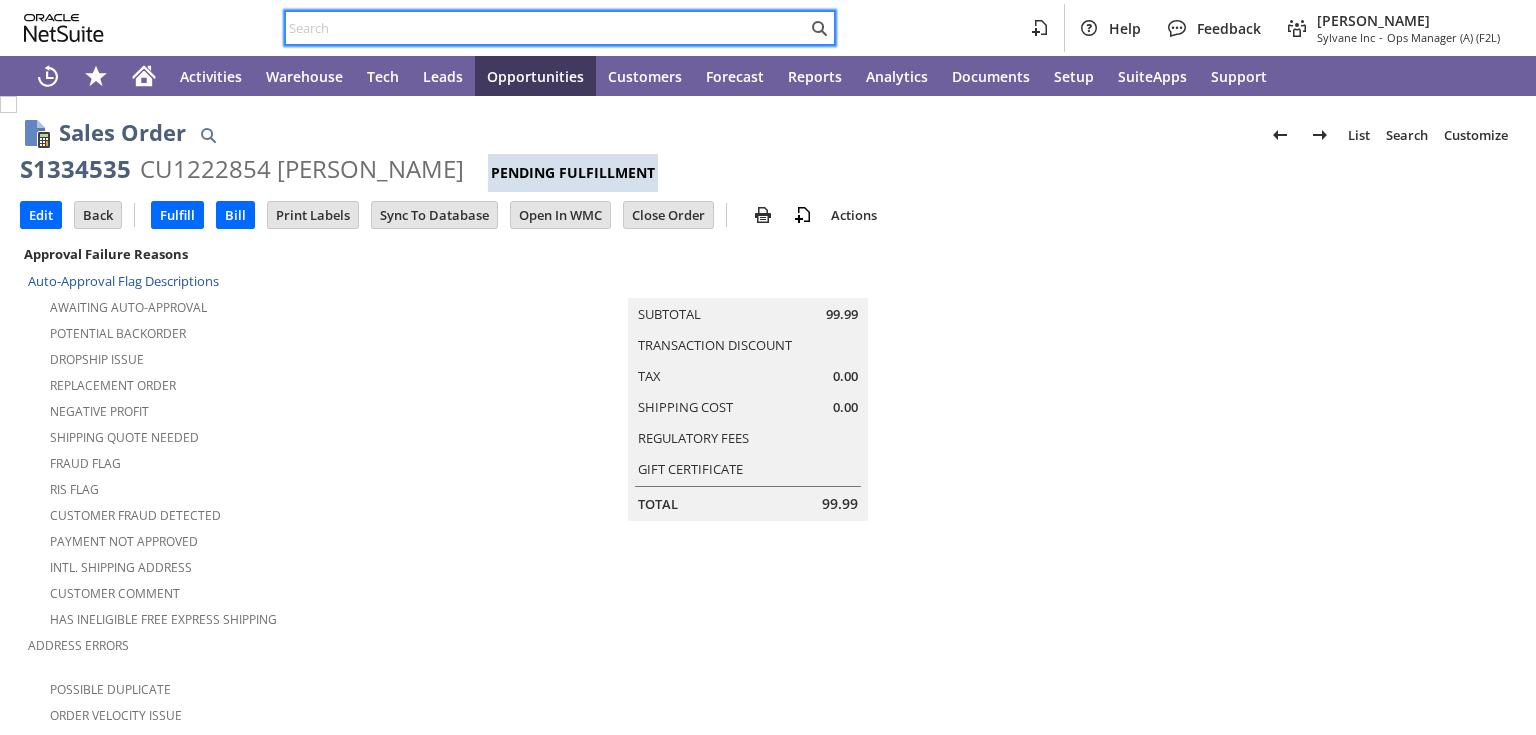 click at bounding box center (546, 28) 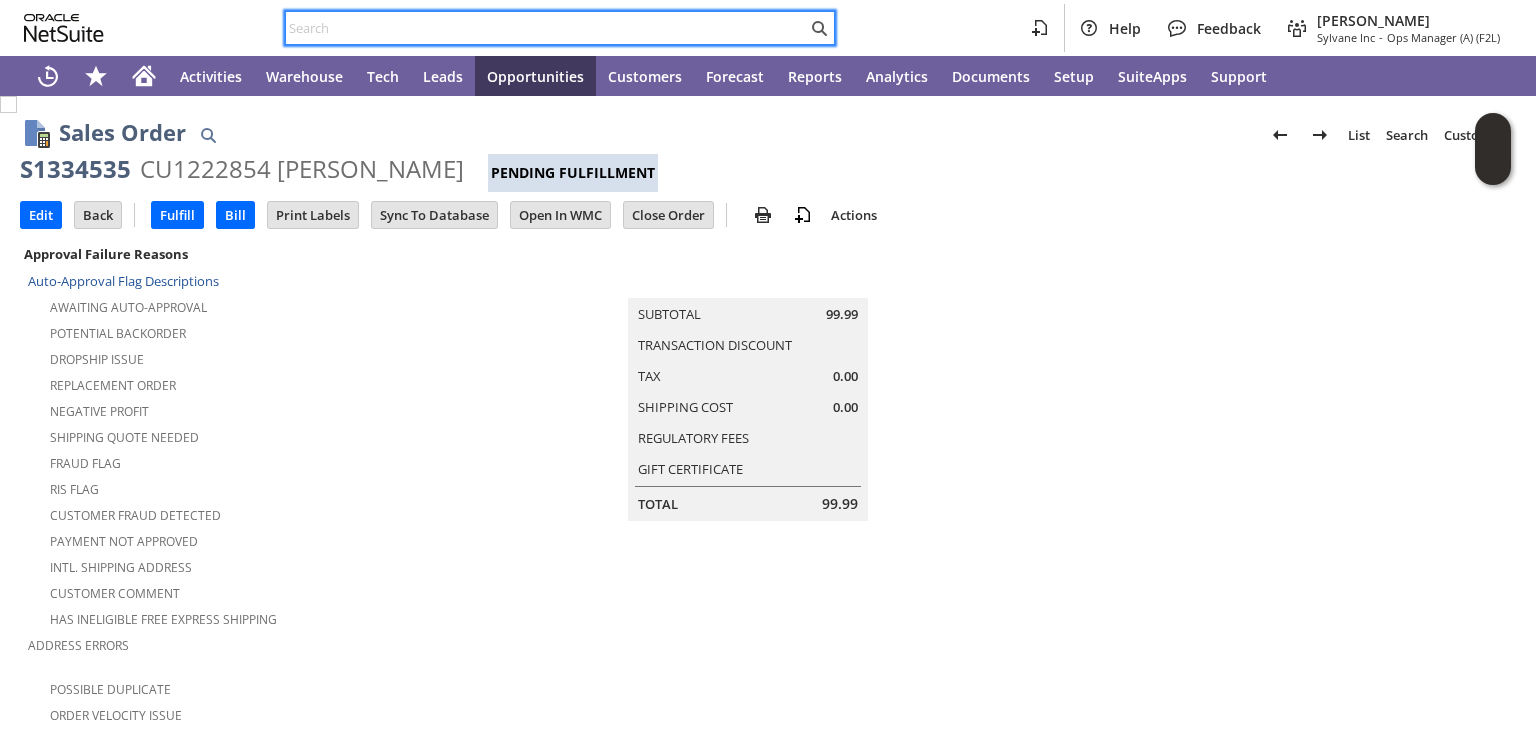 paste on "S1326515" 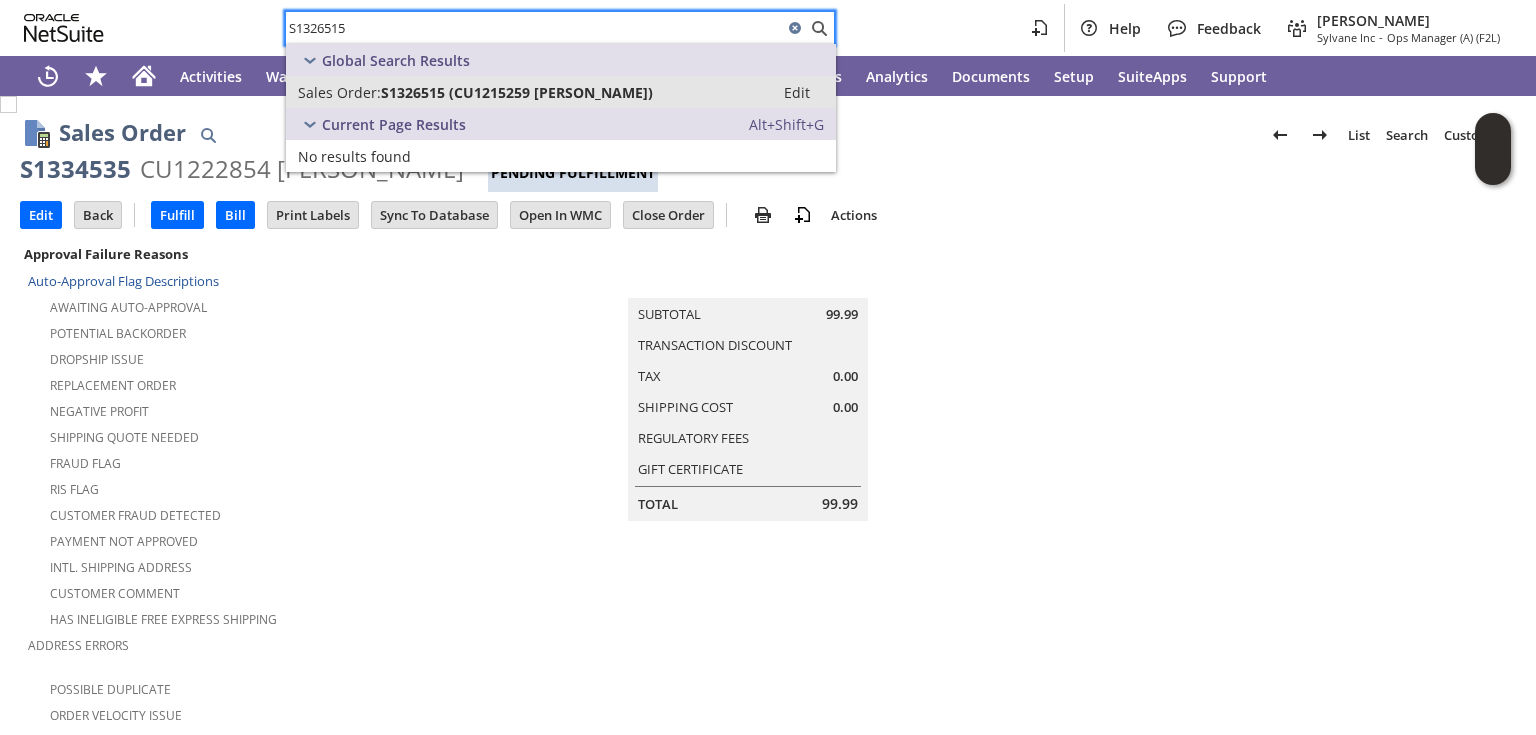type on "S1326515" 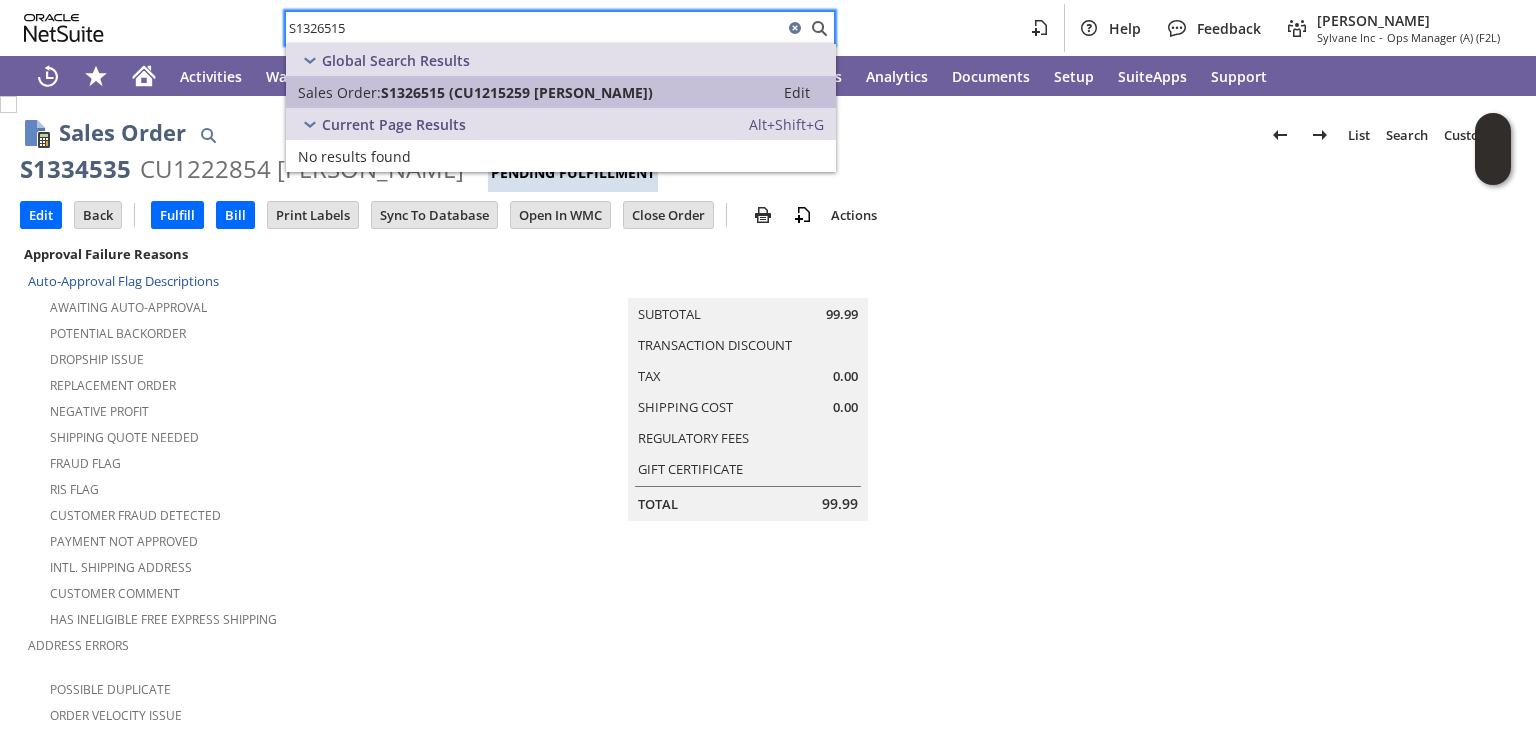 click on "Sales Order:" at bounding box center [339, 92] 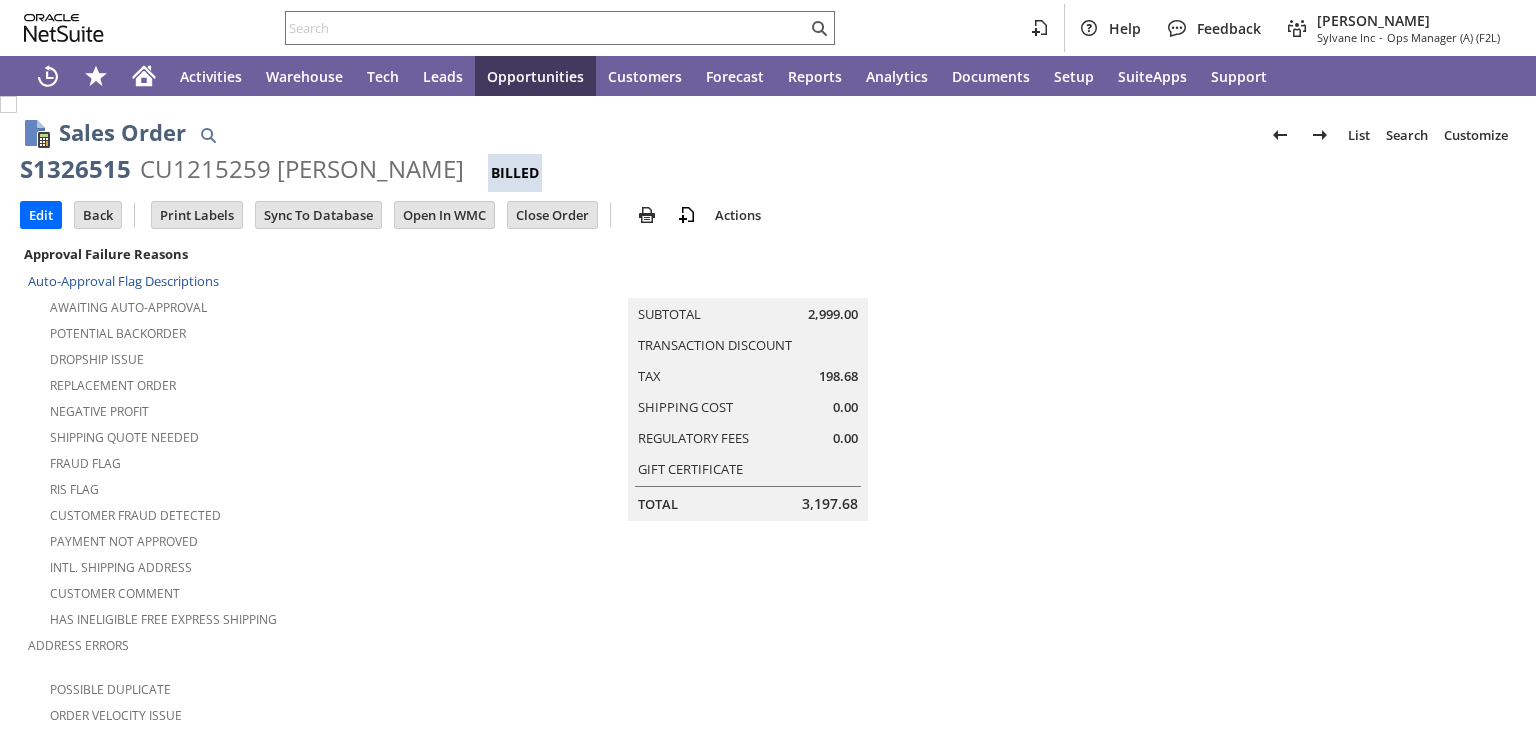 scroll, scrollTop: 0, scrollLeft: 0, axis: both 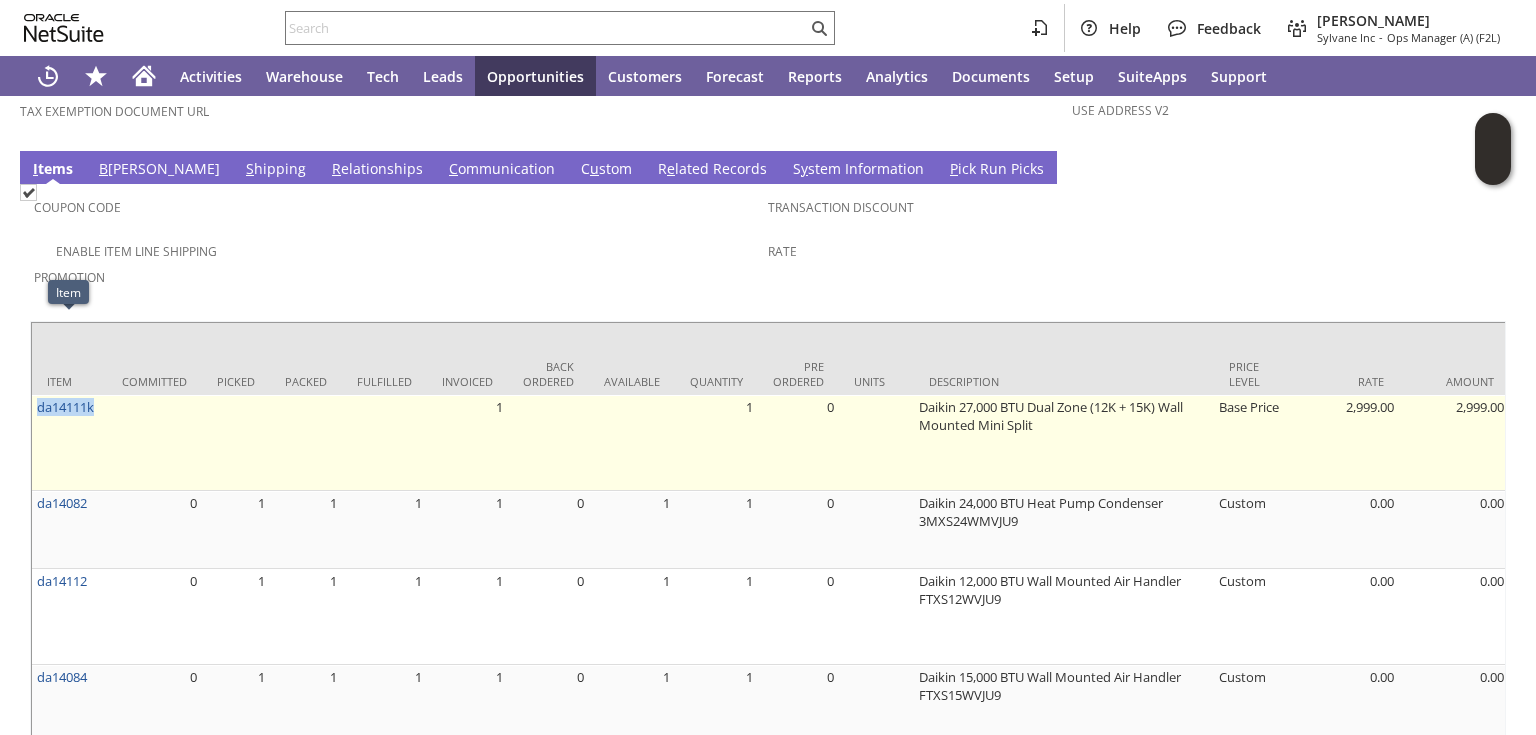 drag, startPoint x: 100, startPoint y: 332, endPoint x: 34, endPoint y: 348, distance: 67.911705 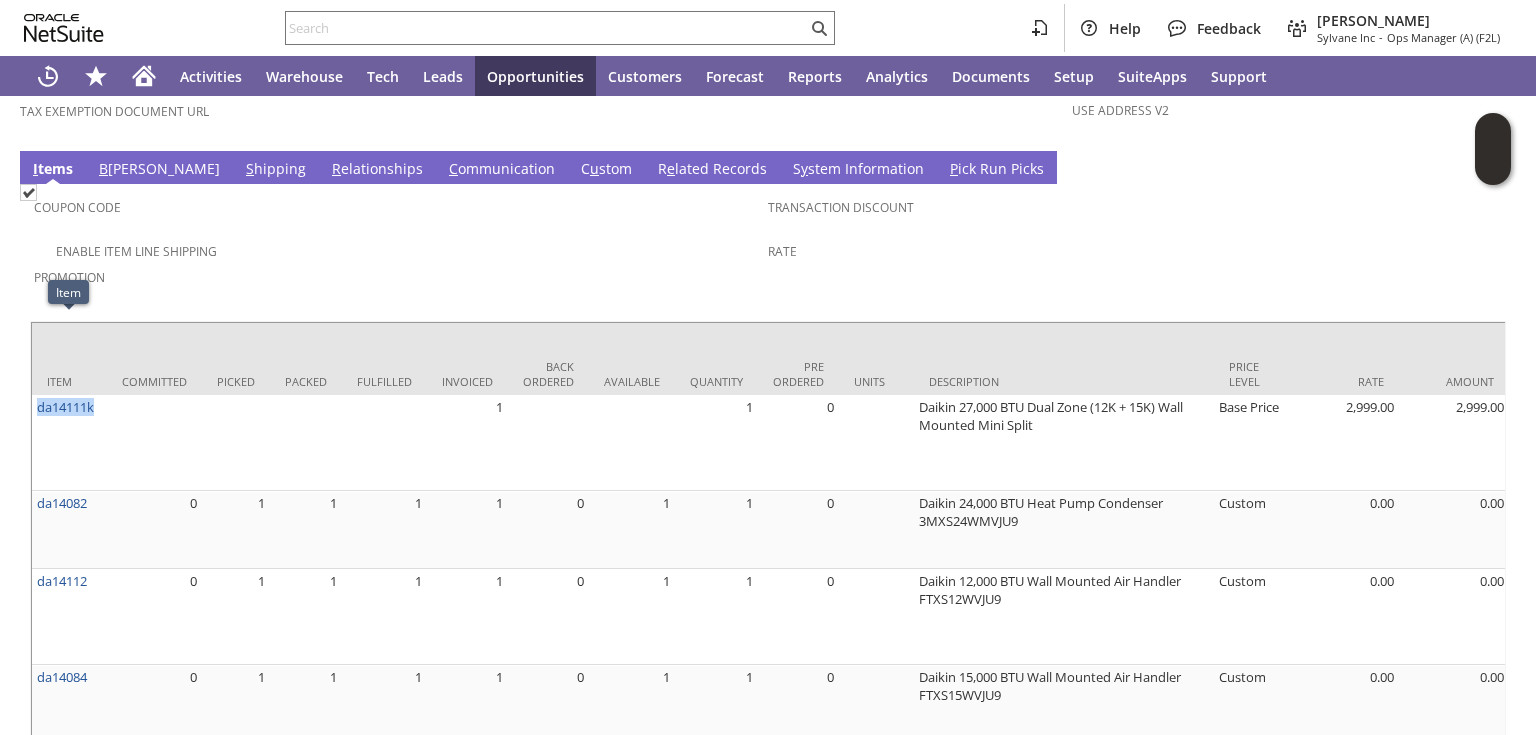 copy on "da14111k" 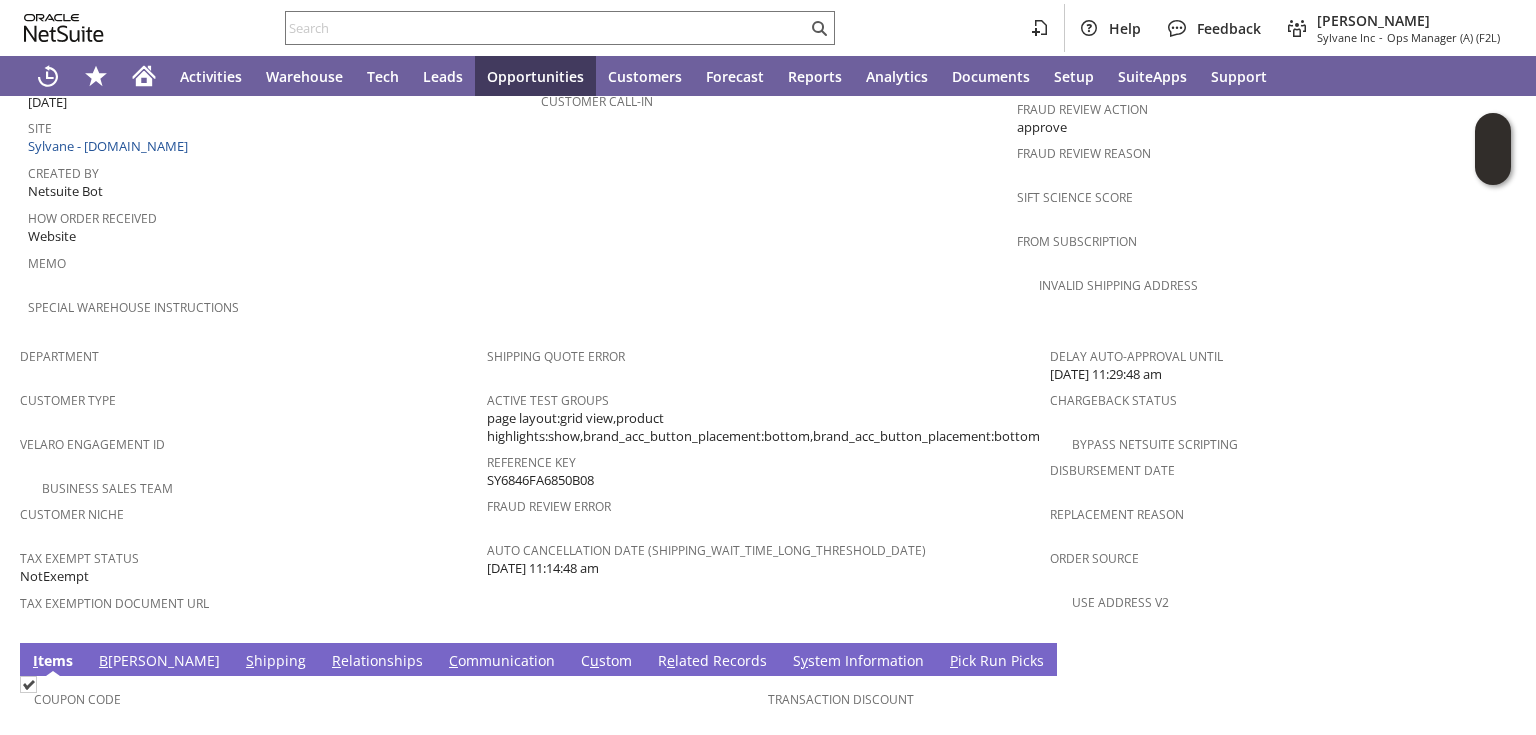 scroll, scrollTop: 1280, scrollLeft: 0, axis: vertical 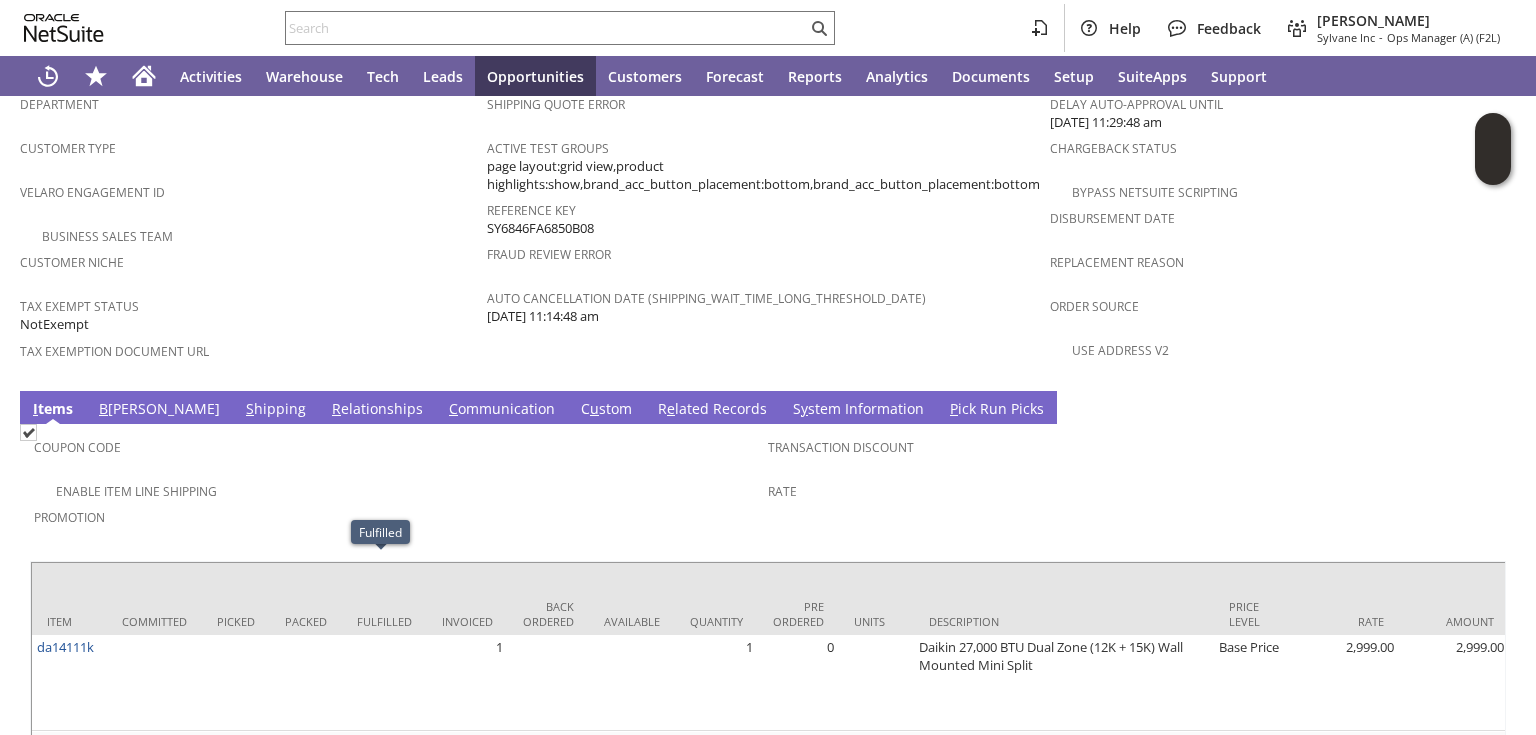 click on "Promotion" at bounding box center [396, 514] 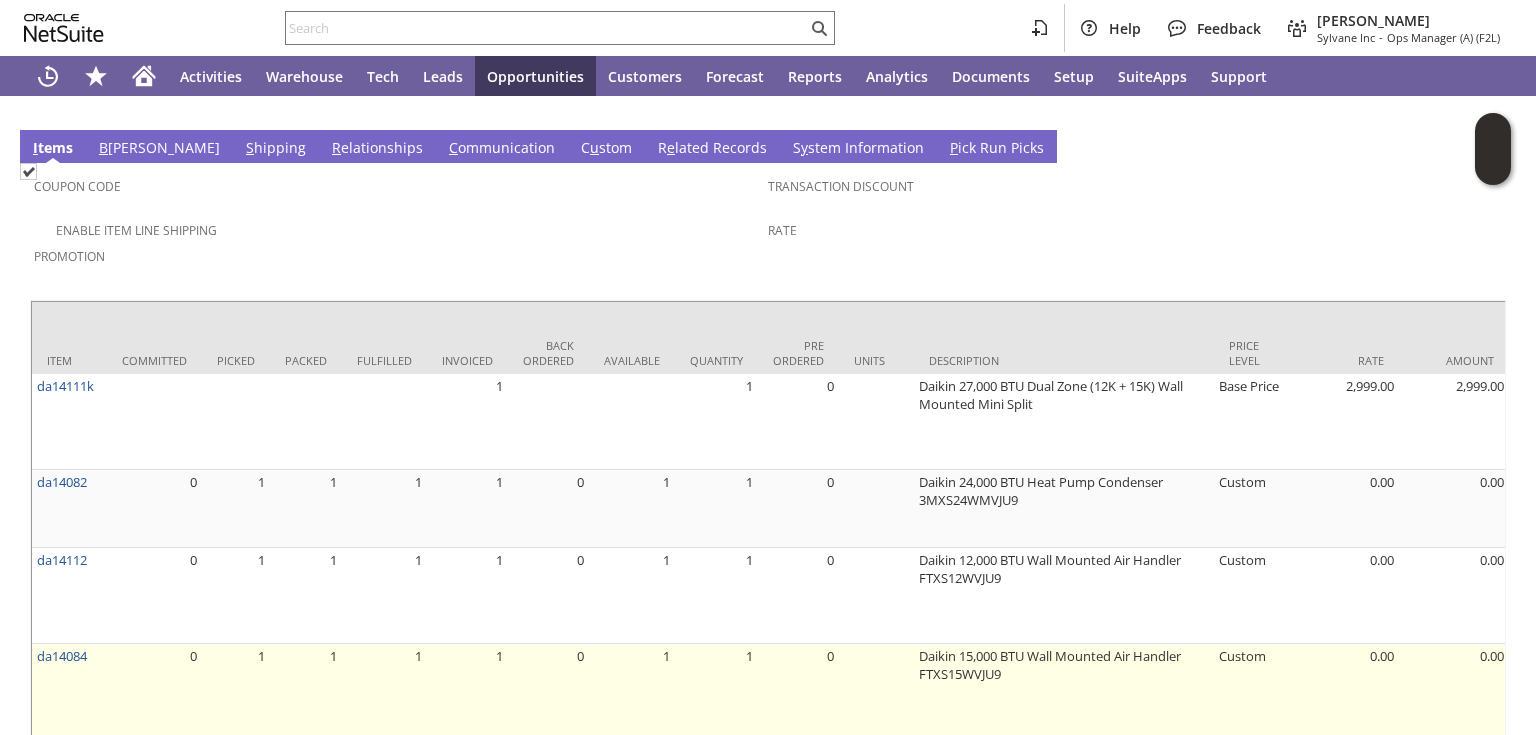scroll, scrollTop: 1542, scrollLeft: 0, axis: vertical 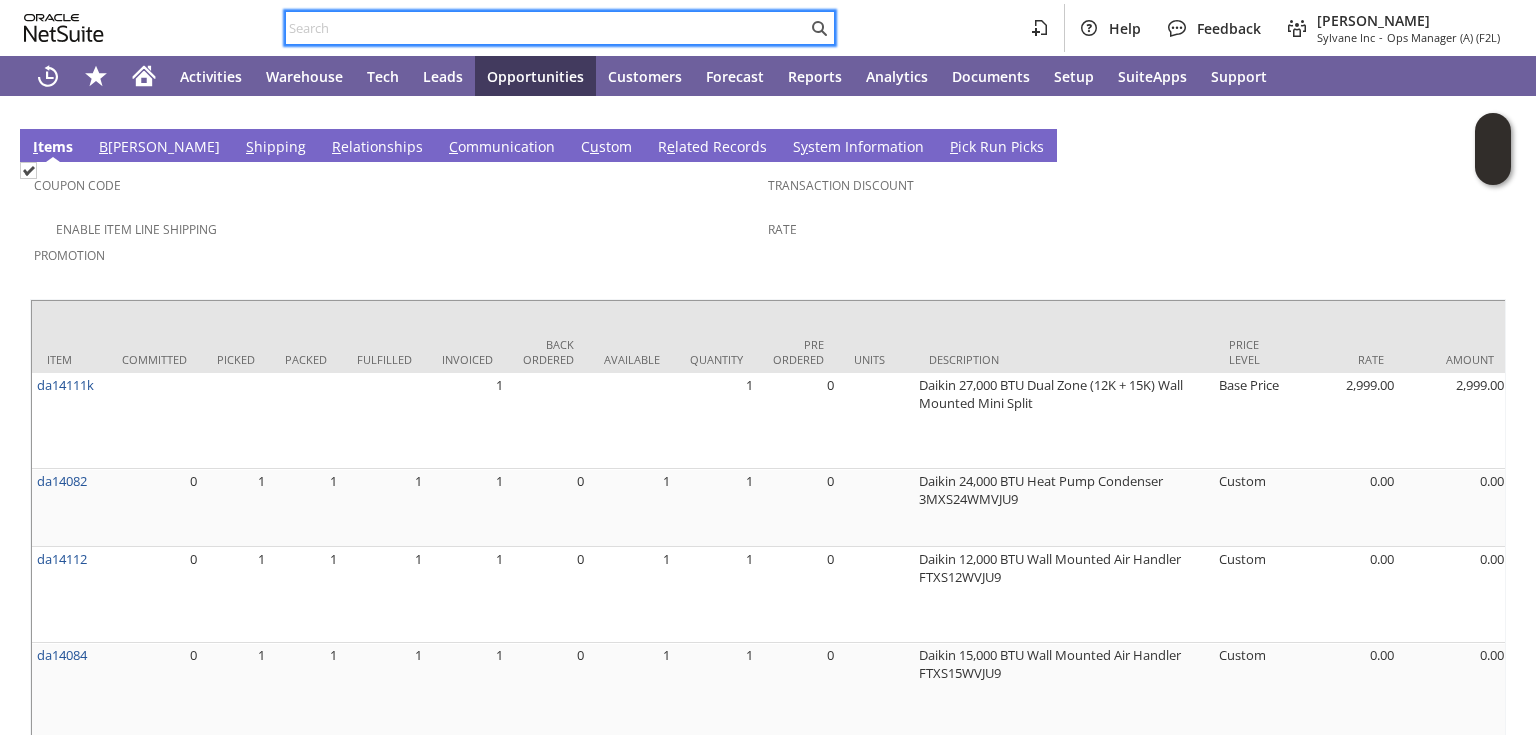click at bounding box center [546, 28] 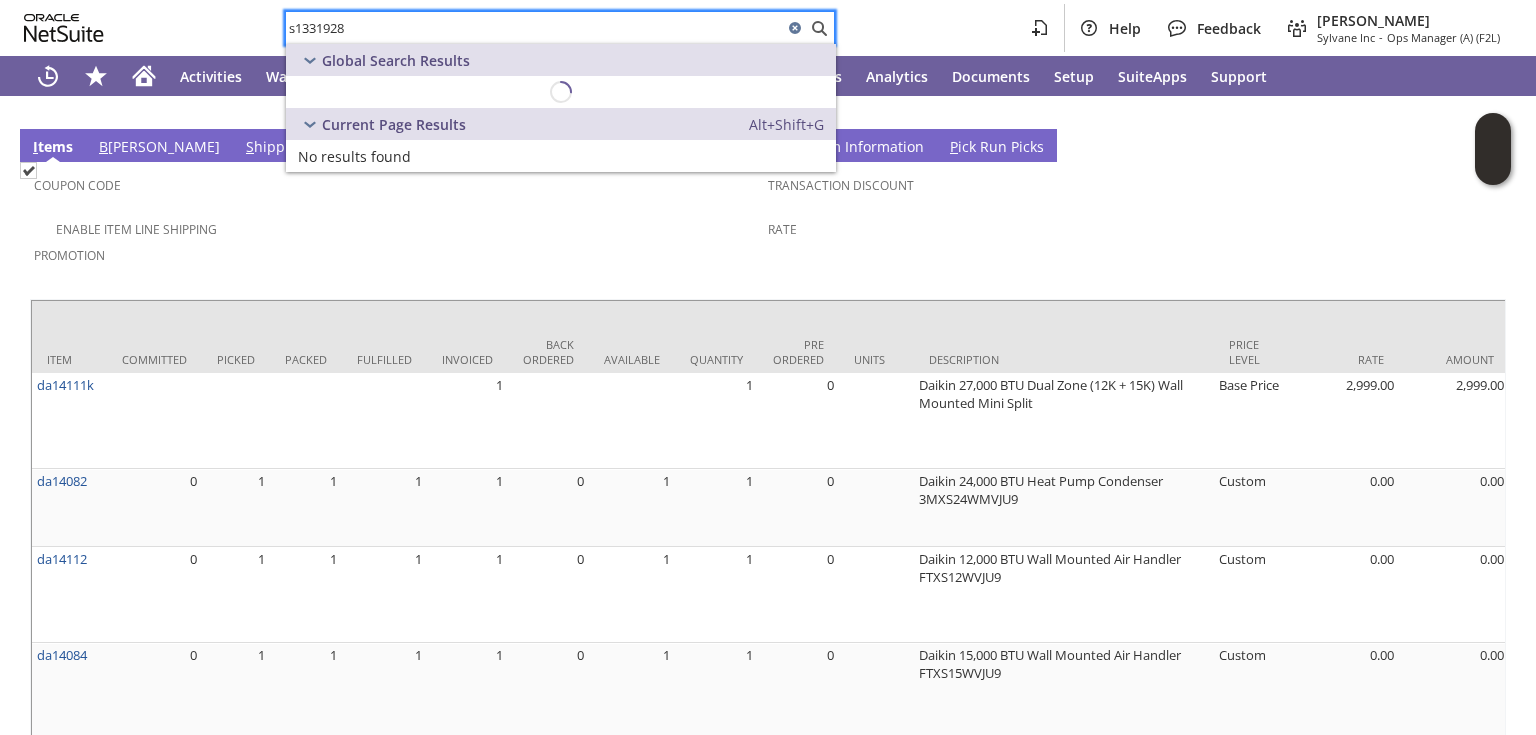 type on "s1331928" 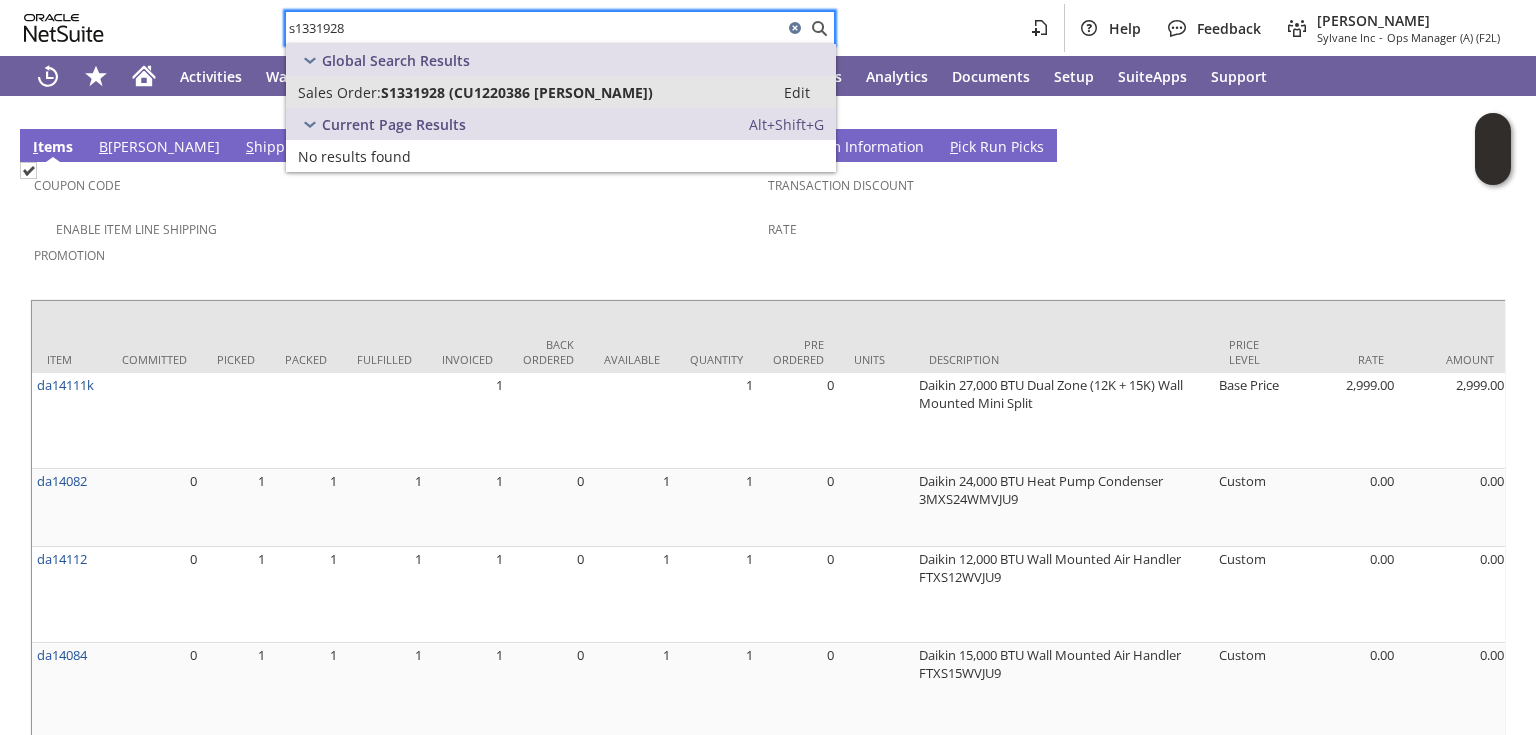click on "S1331928 (CU1220386 John Veninger)" at bounding box center [517, 92] 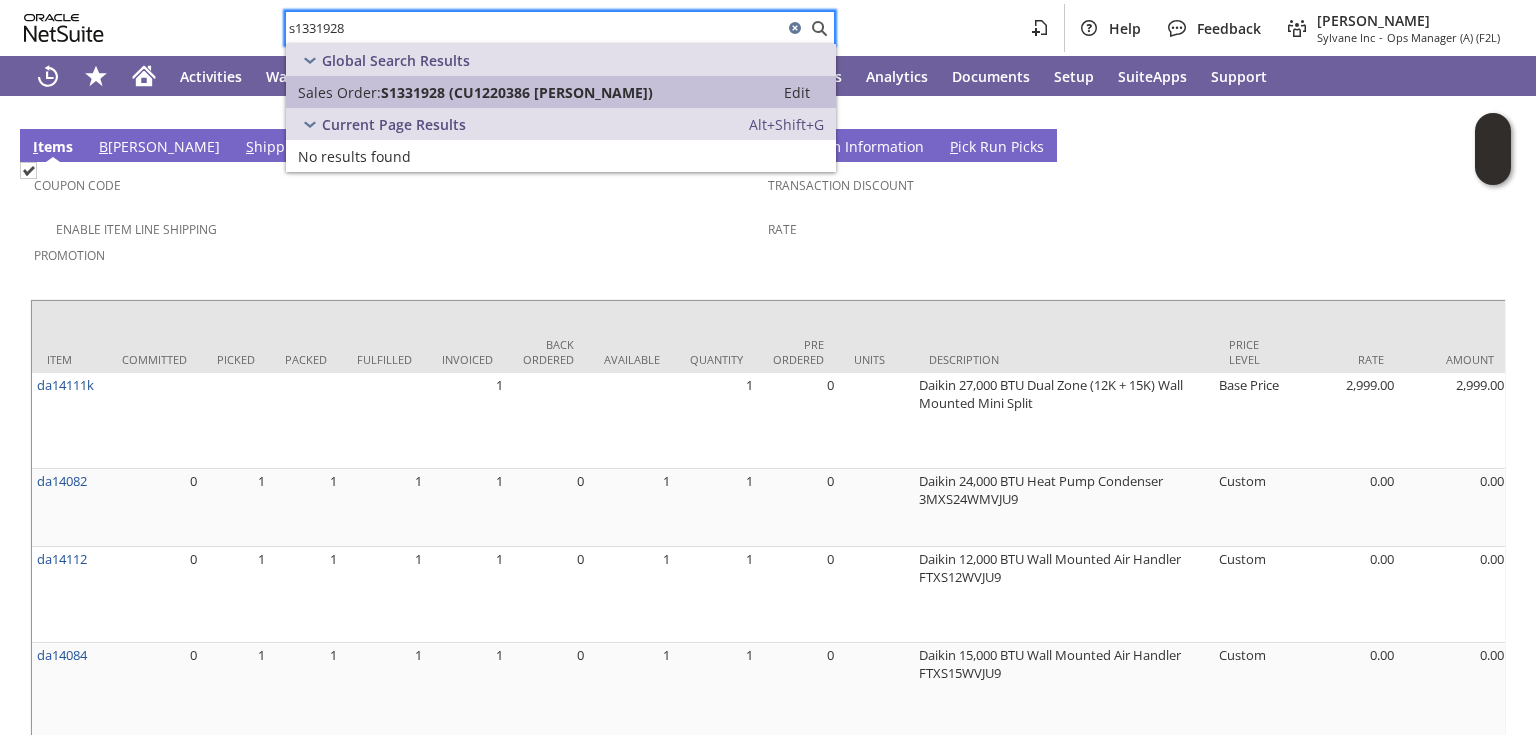 click on "S1331928 (CU1220386 John Veninger)" at bounding box center [517, 92] 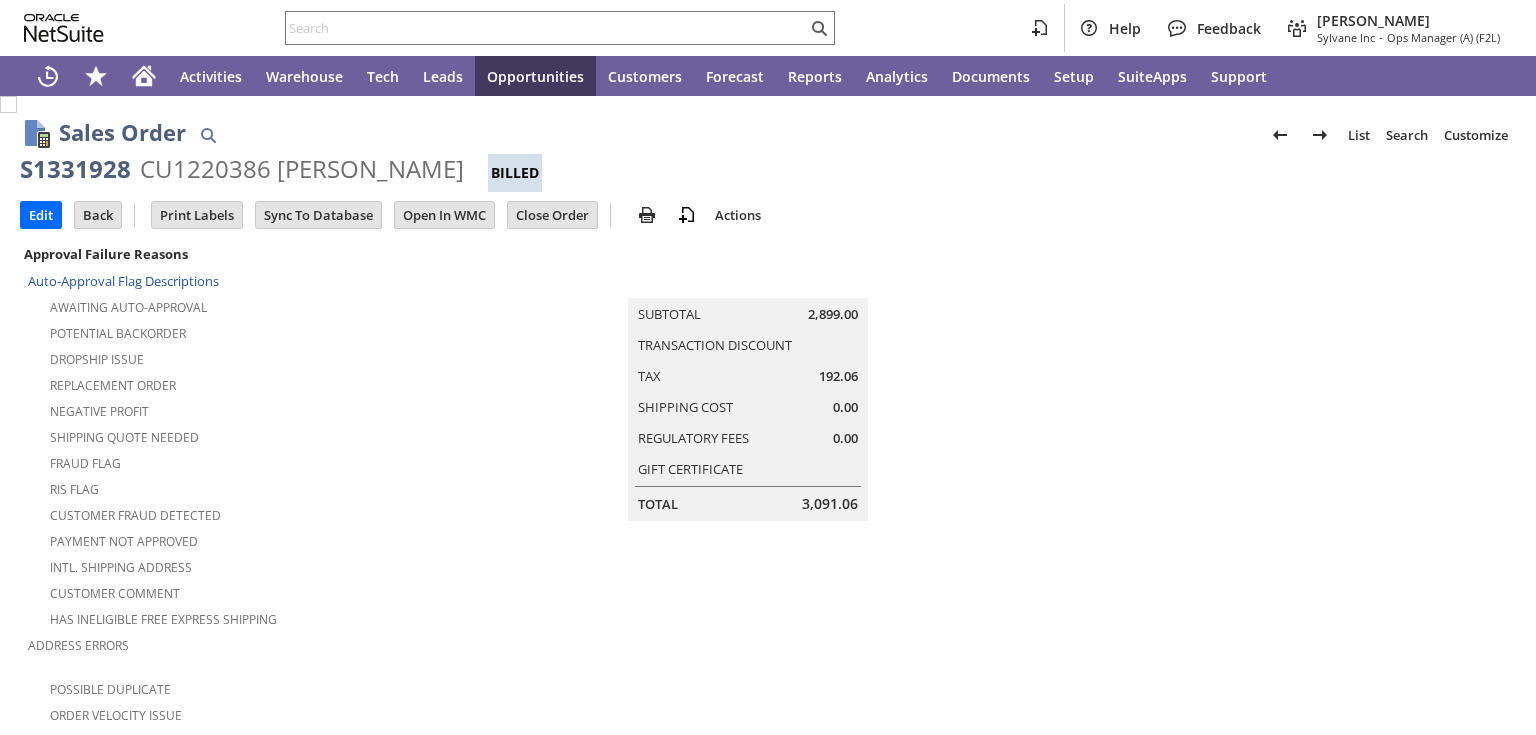 scroll, scrollTop: 0, scrollLeft: 0, axis: both 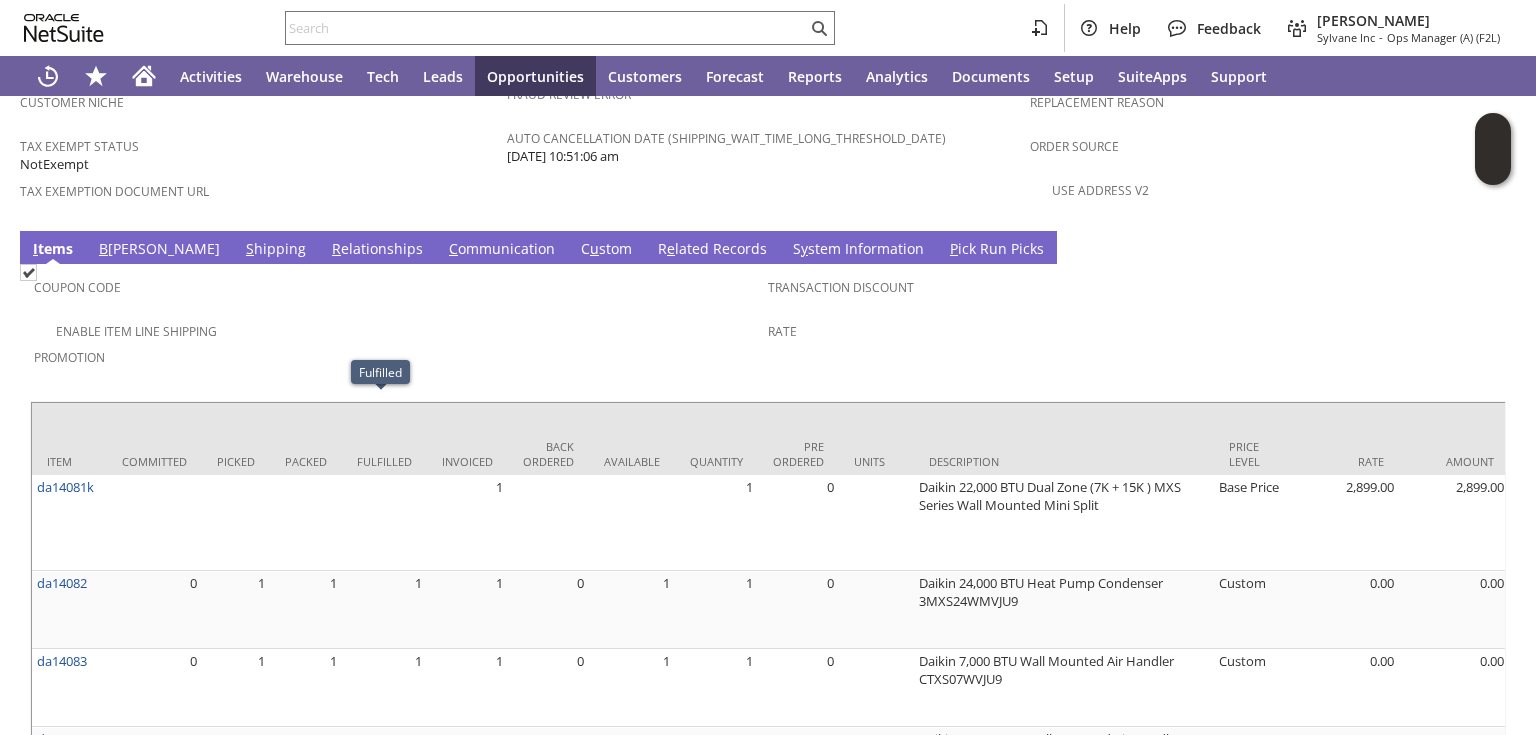 click on "R e lated Records" at bounding box center [712, 250] 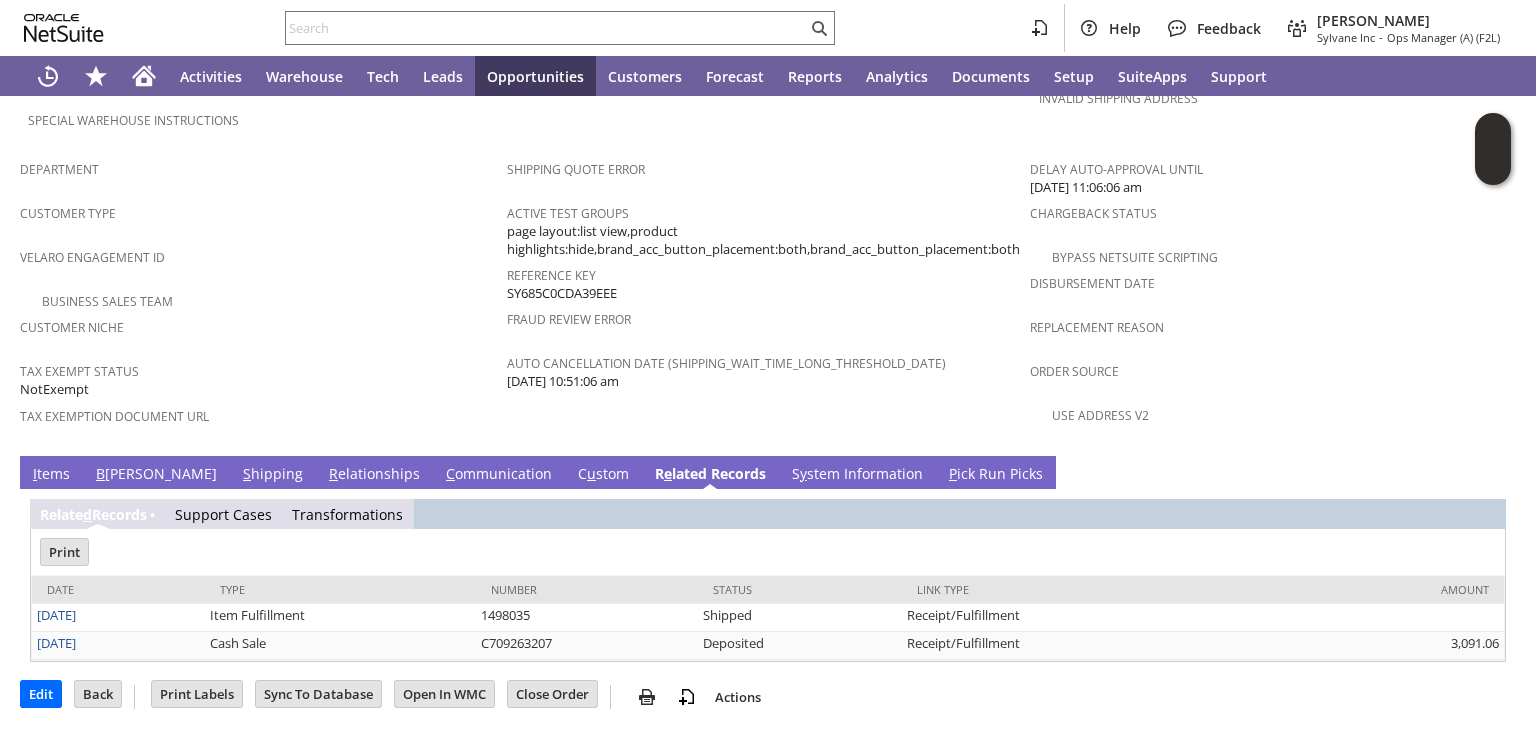 scroll, scrollTop: 1138, scrollLeft: 0, axis: vertical 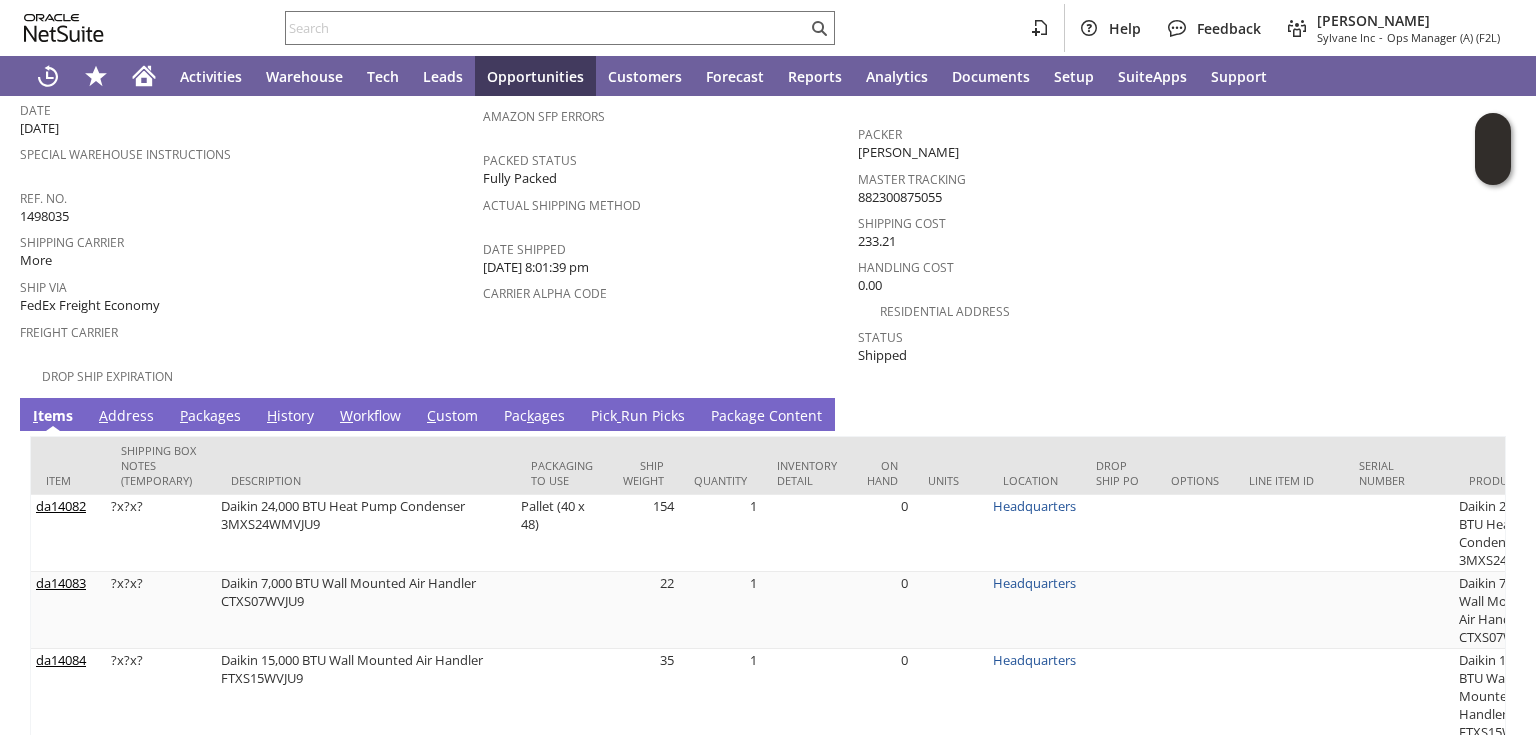 click on "Pick   Run Picks" at bounding box center (638, 417) 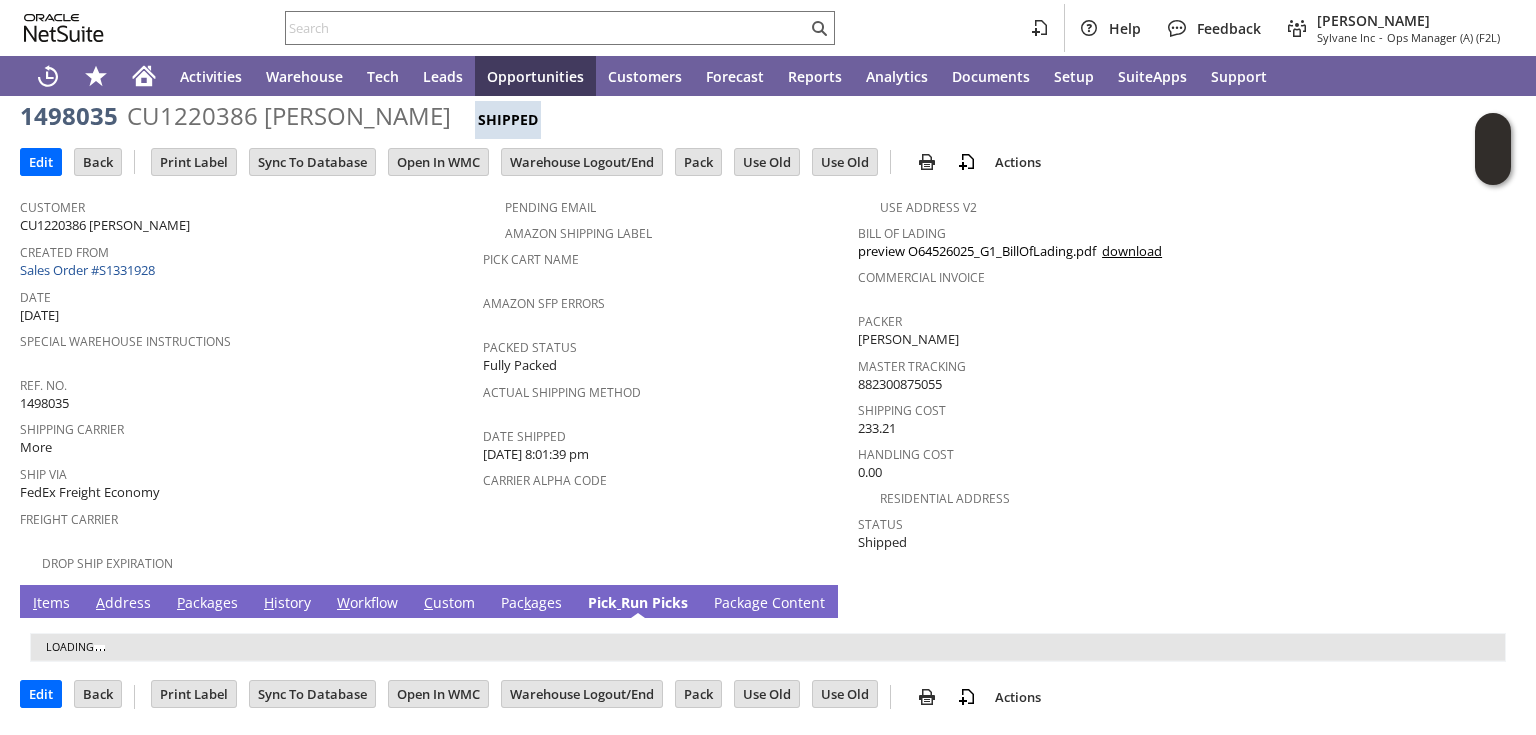 scroll, scrollTop: 27, scrollLeft: 0, axis: vertical 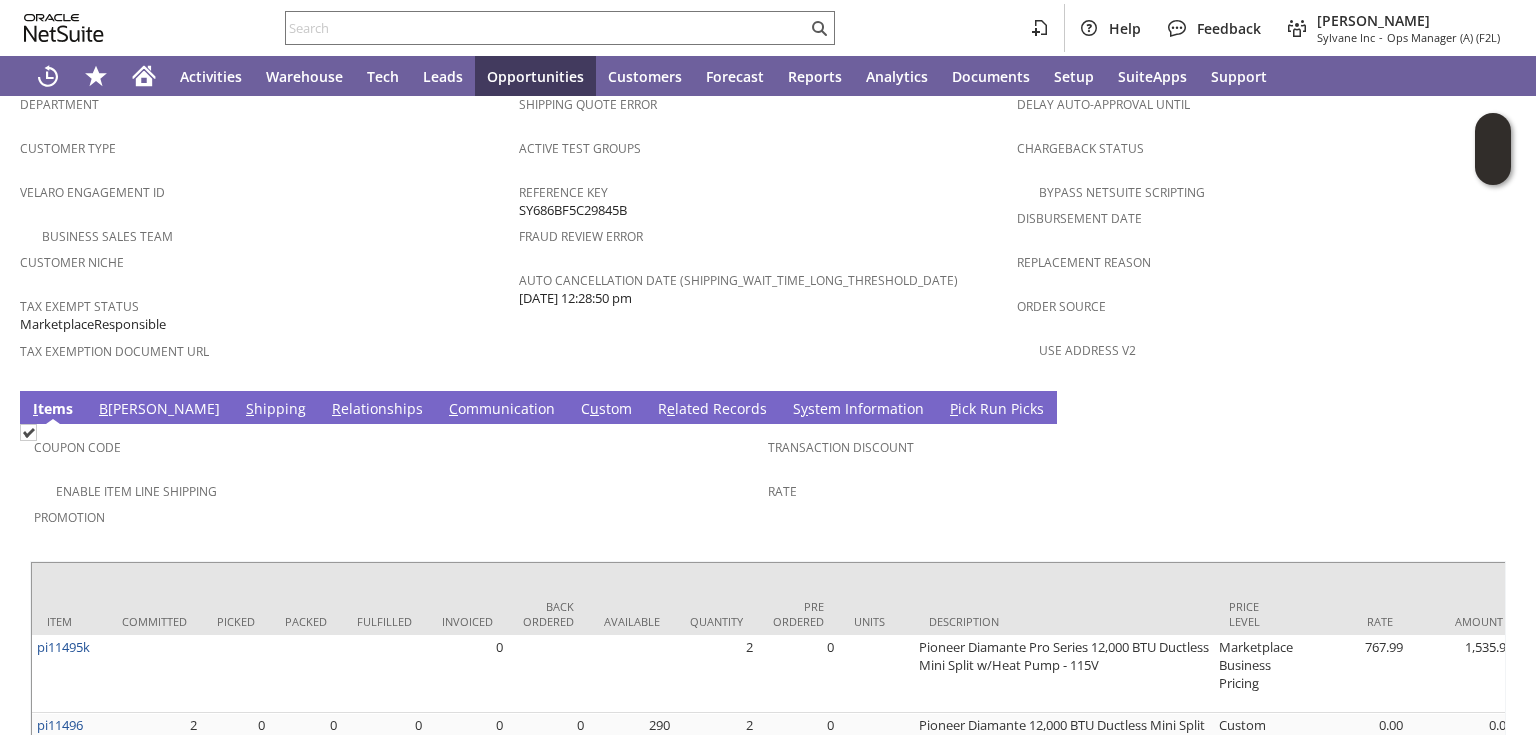 click on "S hipping" at bounding box center (276, 410) 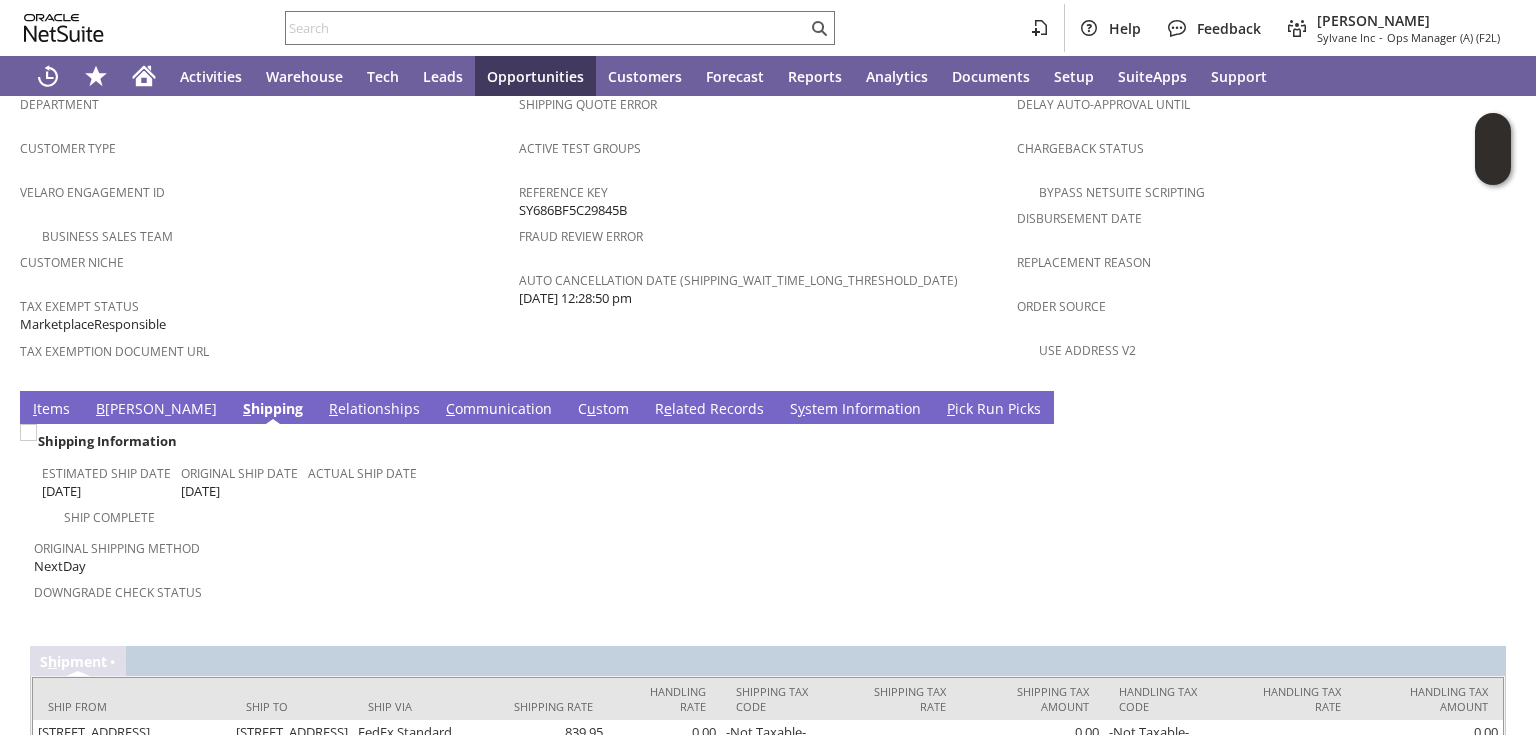 click on "I tems" at bounding box center [51, 410] 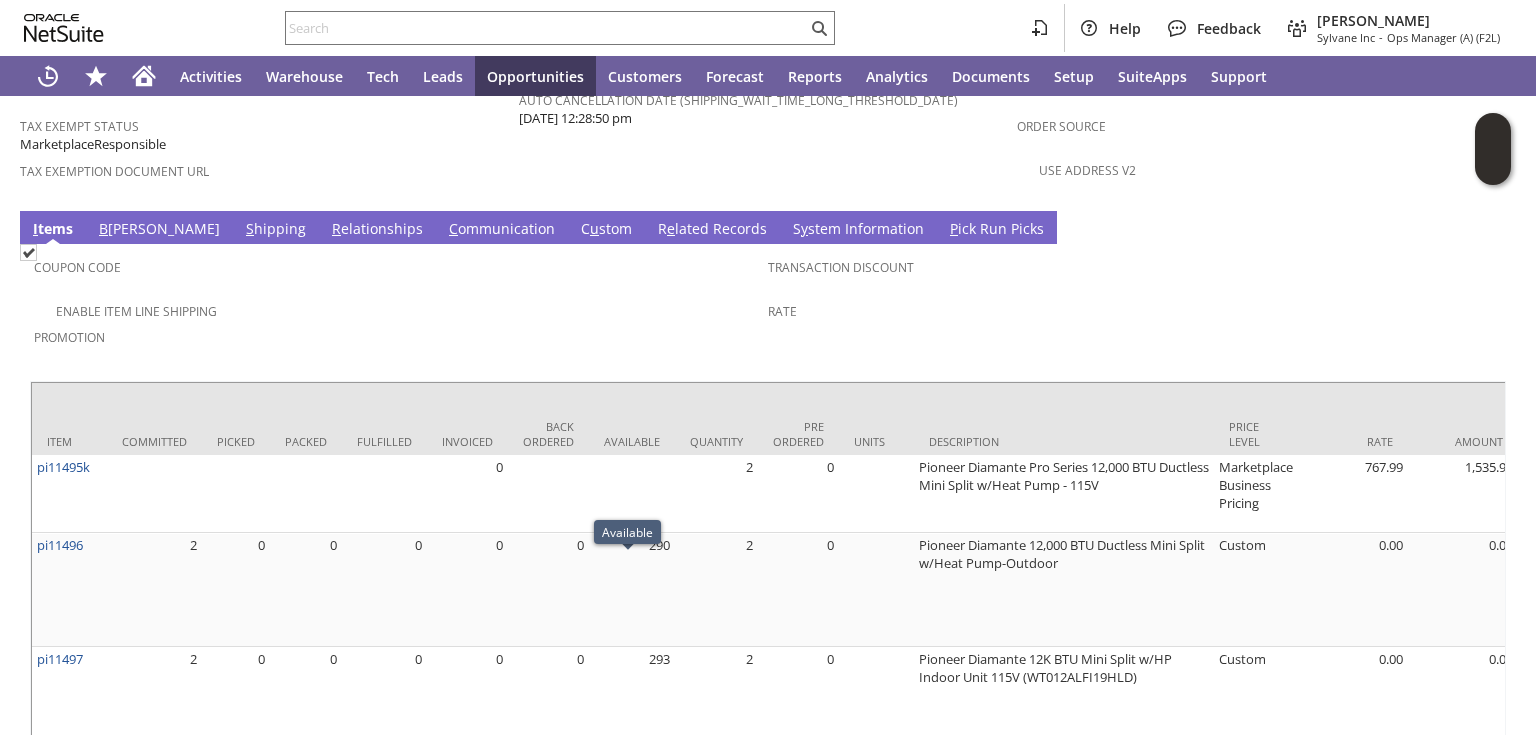 scroll, scrollTop: 1466, scrollLeft: 0, axis: vertical 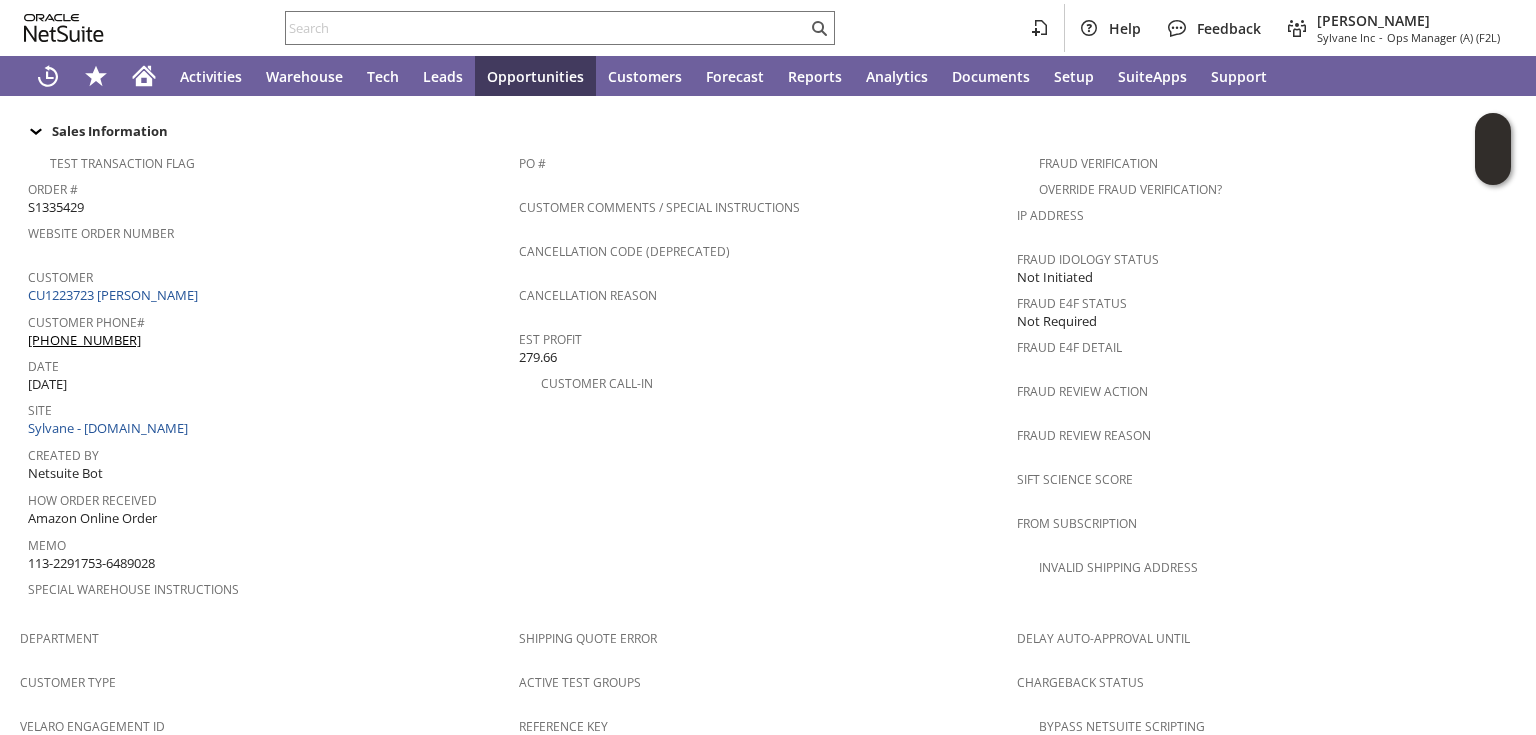 drag, startPoint x: 167, startPoint y: 507, endPoint x: 30, endPoint y: 508, distance: 137.00365 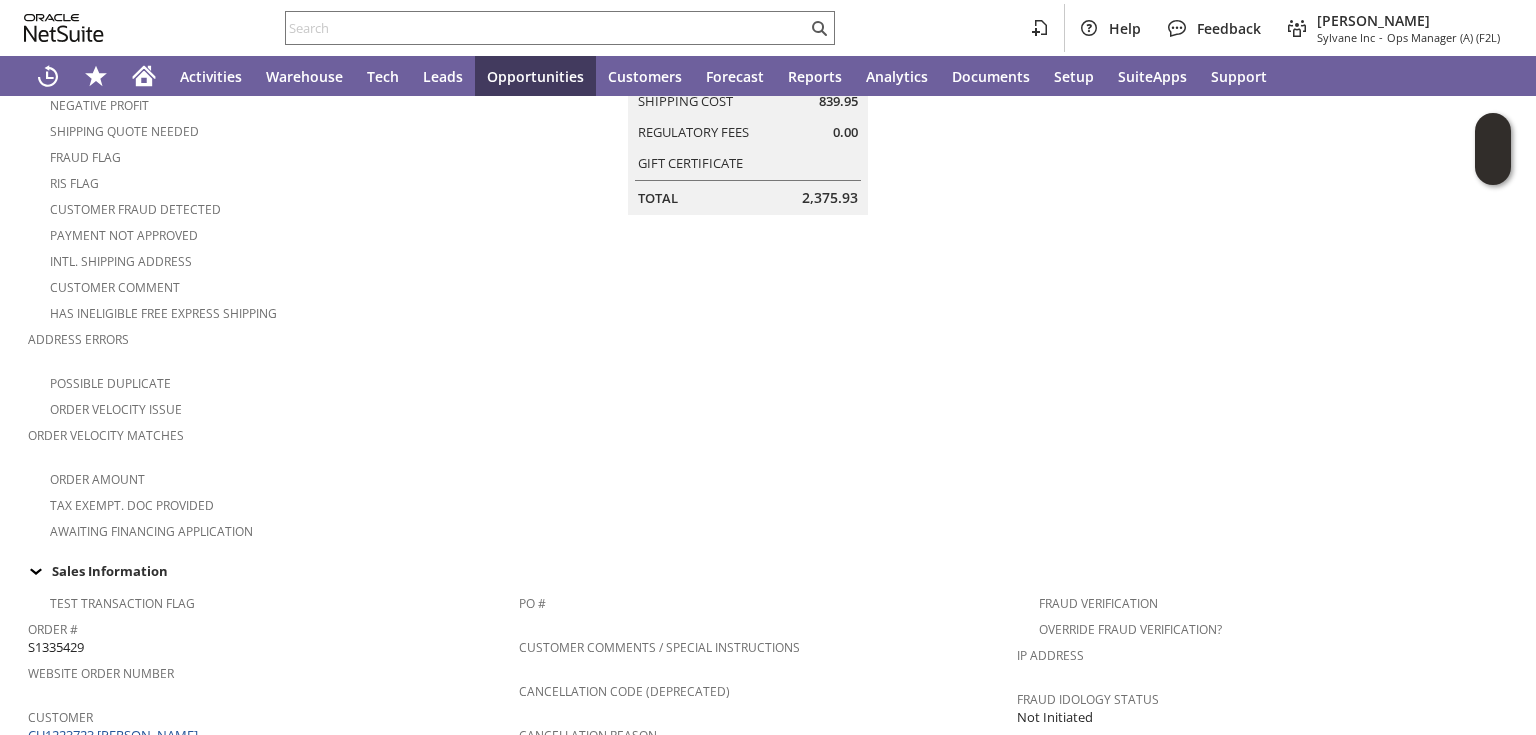 scroll, scrollTop: 26, scrollLeft: 0, axis: vertical 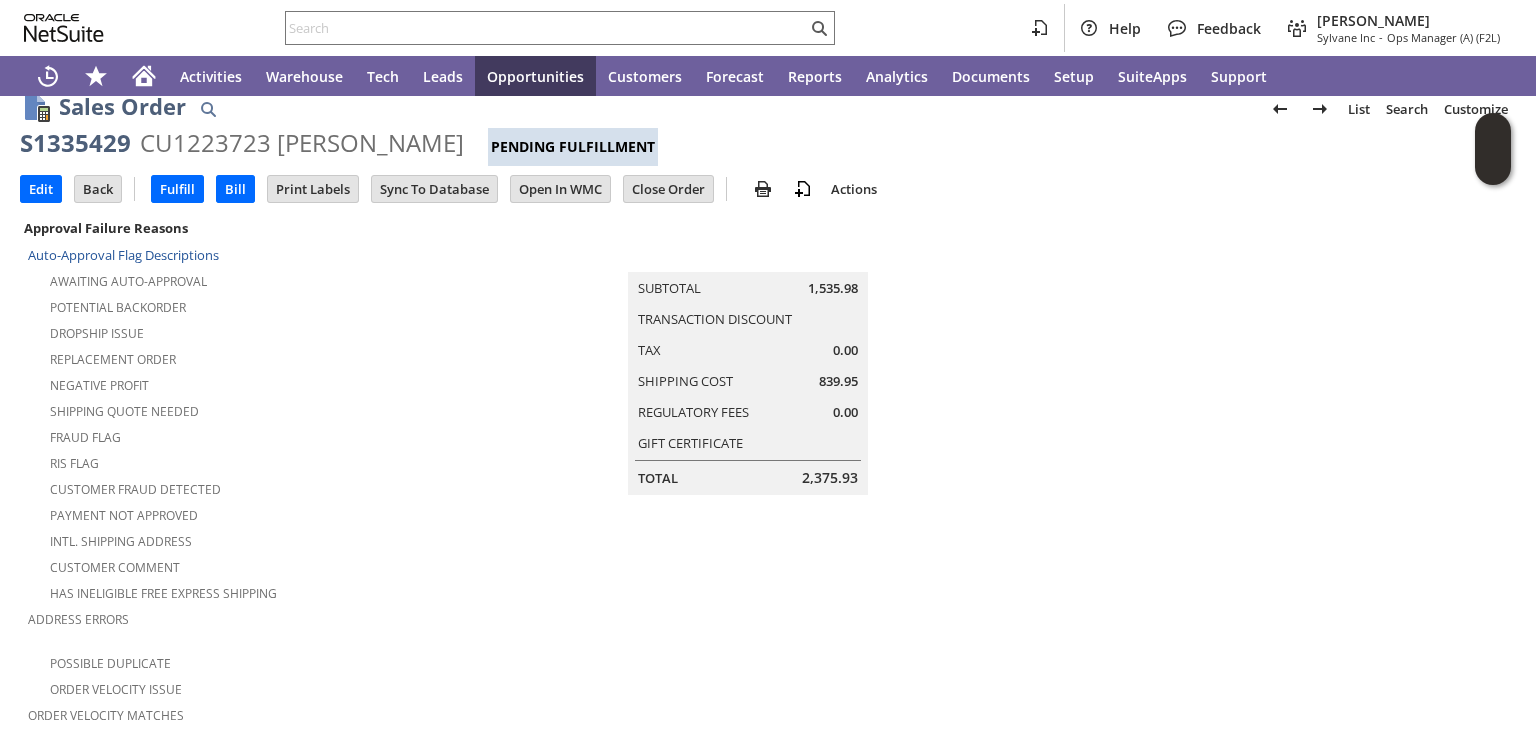 drag, startPoint x: 44, startPoint y: 184, endPoint x: 66, endPoint y: 209, distance: 33.30165 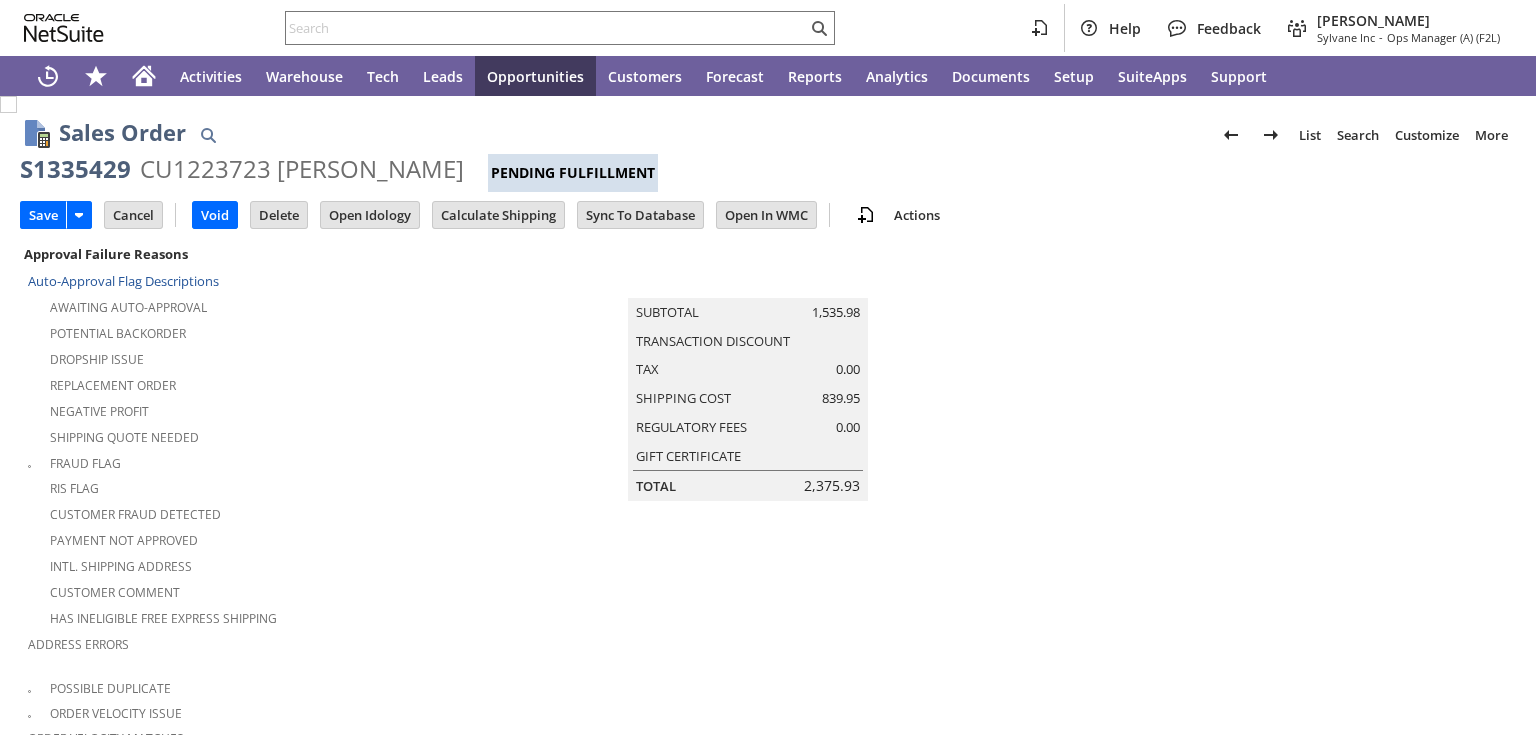 scroll, scrollTop: 0, scrollLeft: 0, axis: both 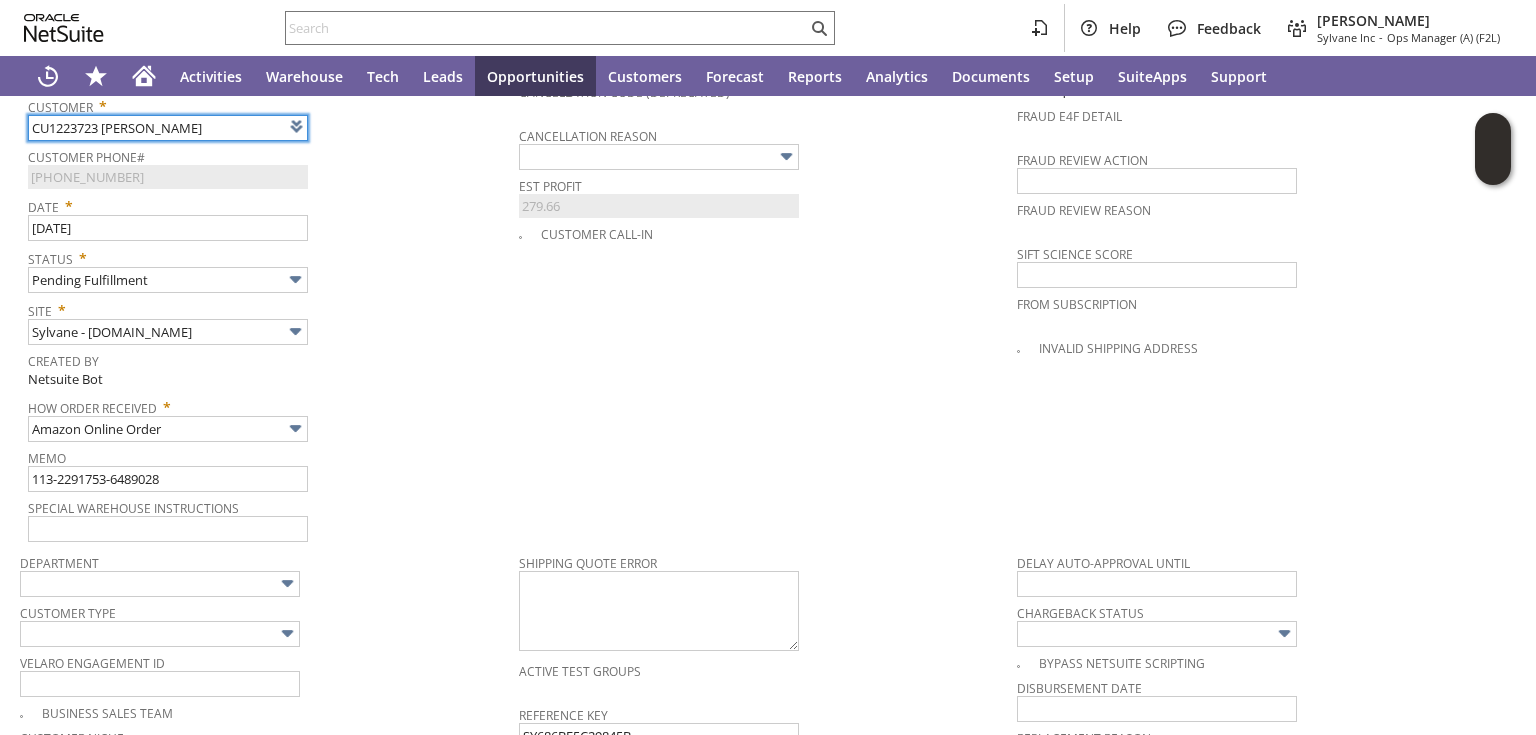 type on "Intelligent Recommendations¹⁰" 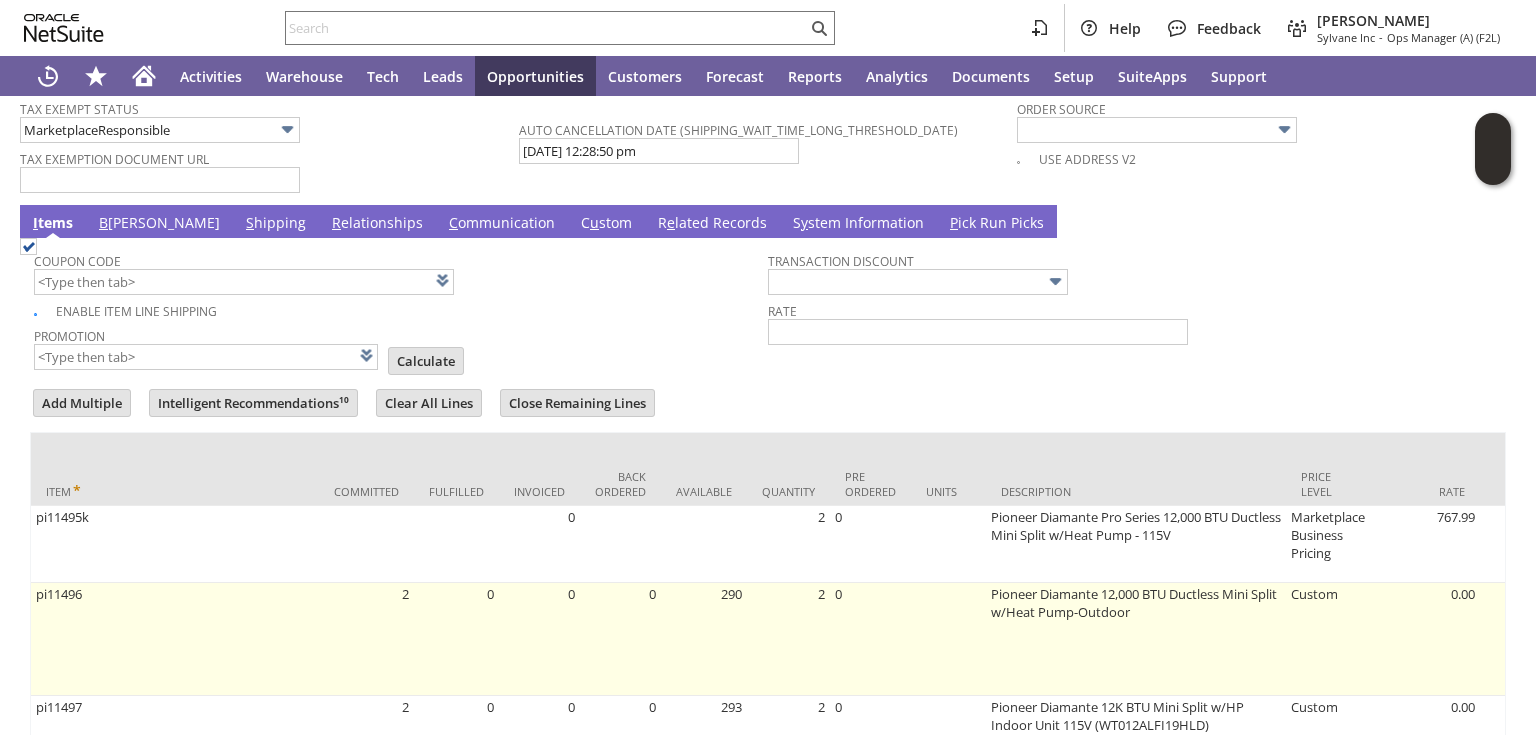 scroll, scrollTop: 1783, scrollLeft: 0, axis: vertical 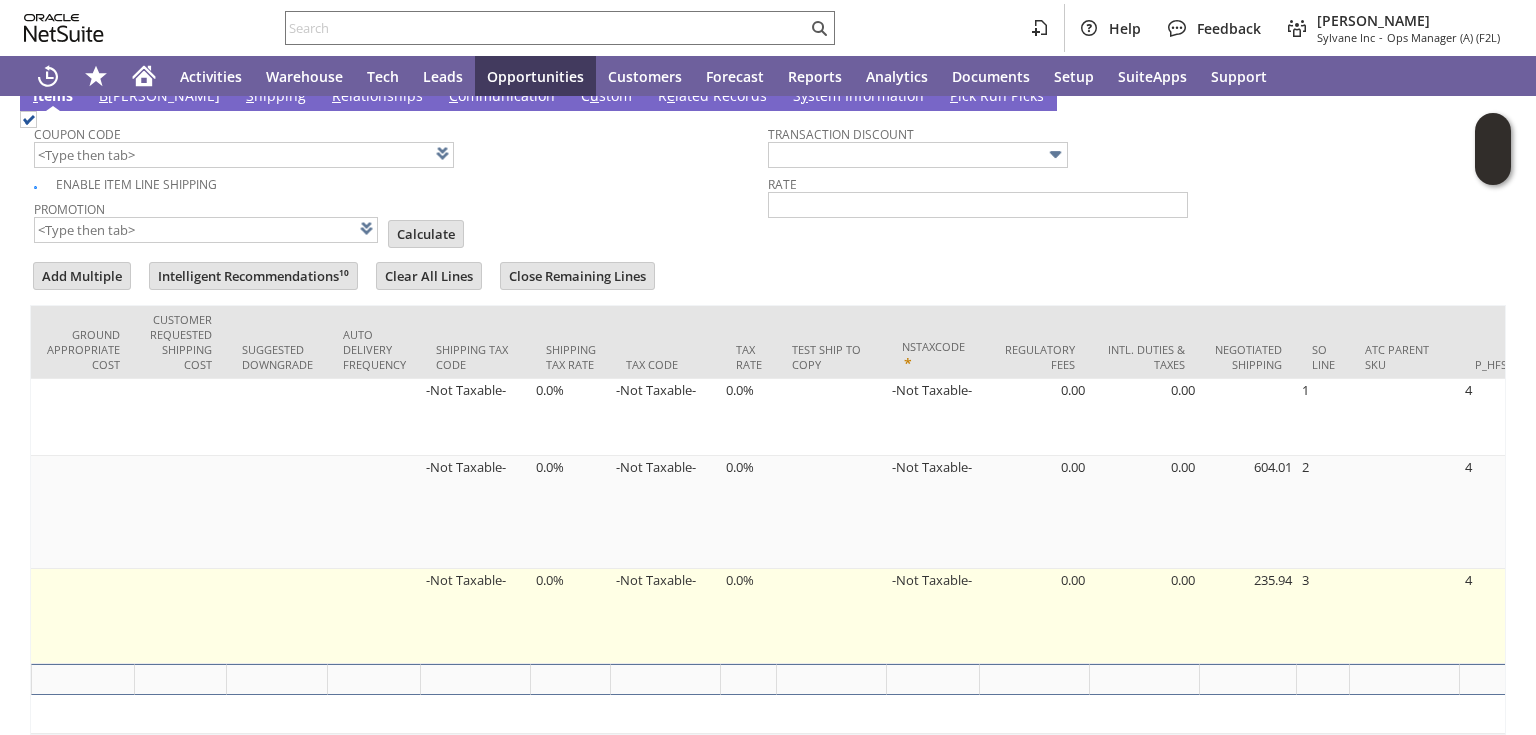 click on "235.94" at bounding box center [1248, 616] 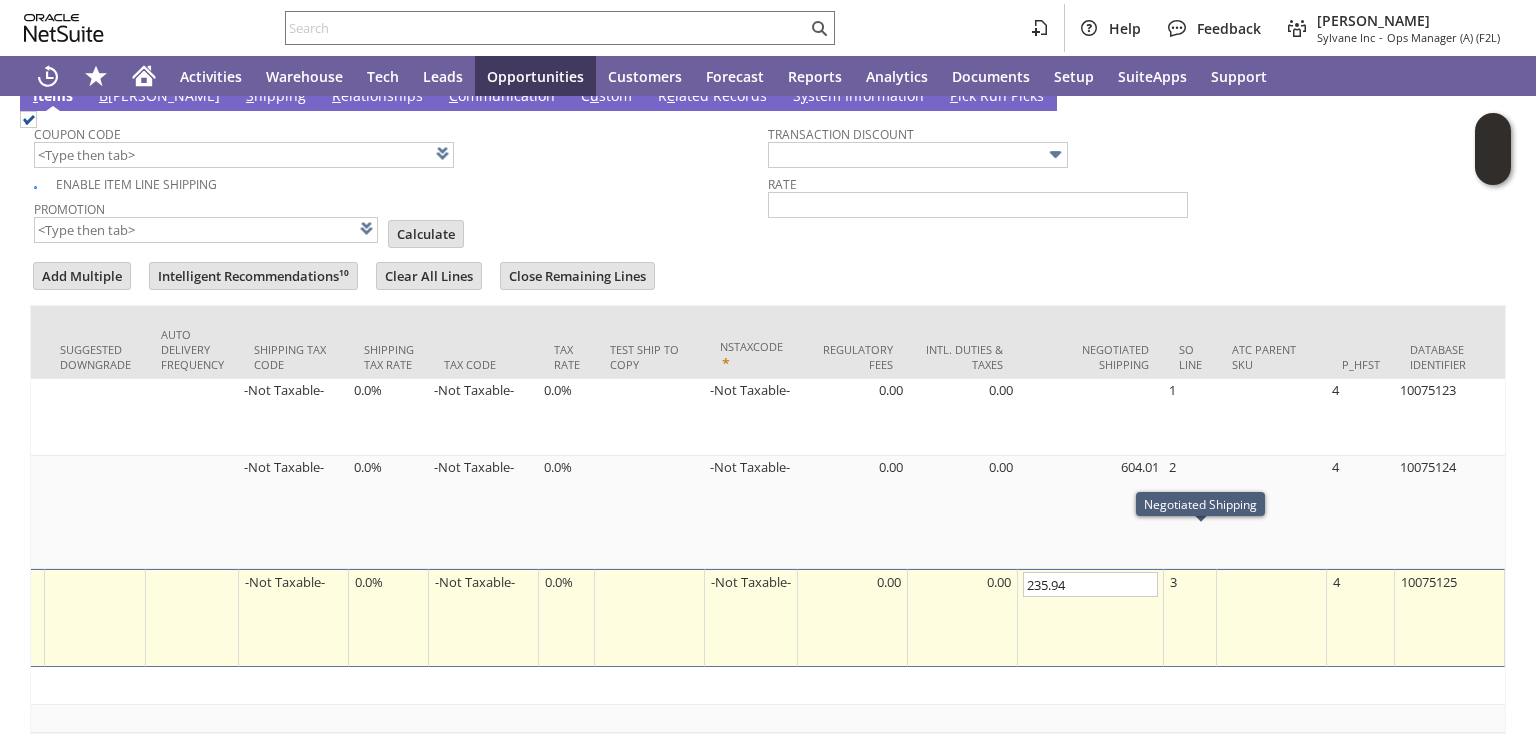 scroll, scrollTop: 0, scrollLeft: 3682, axis: horizontal 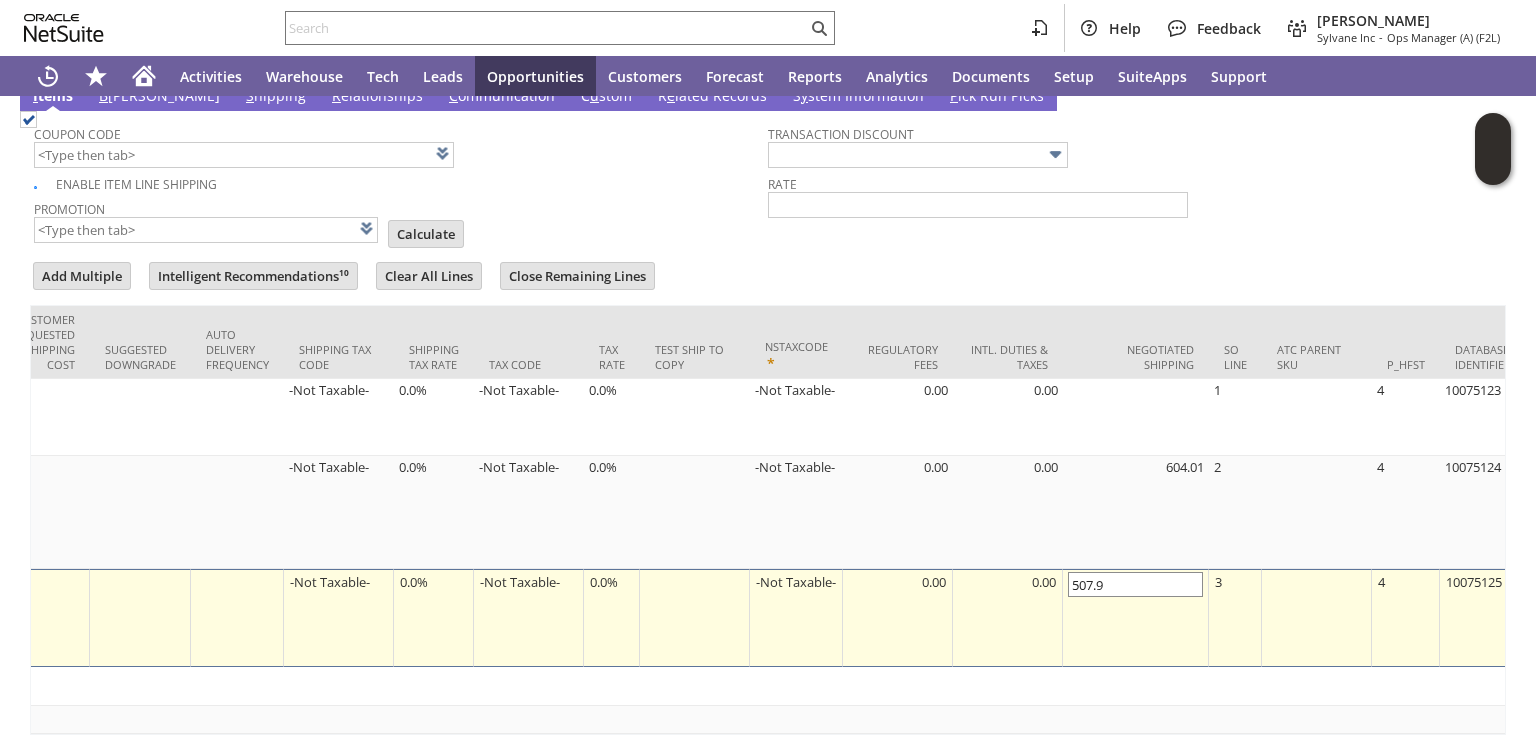 type on "507.99" 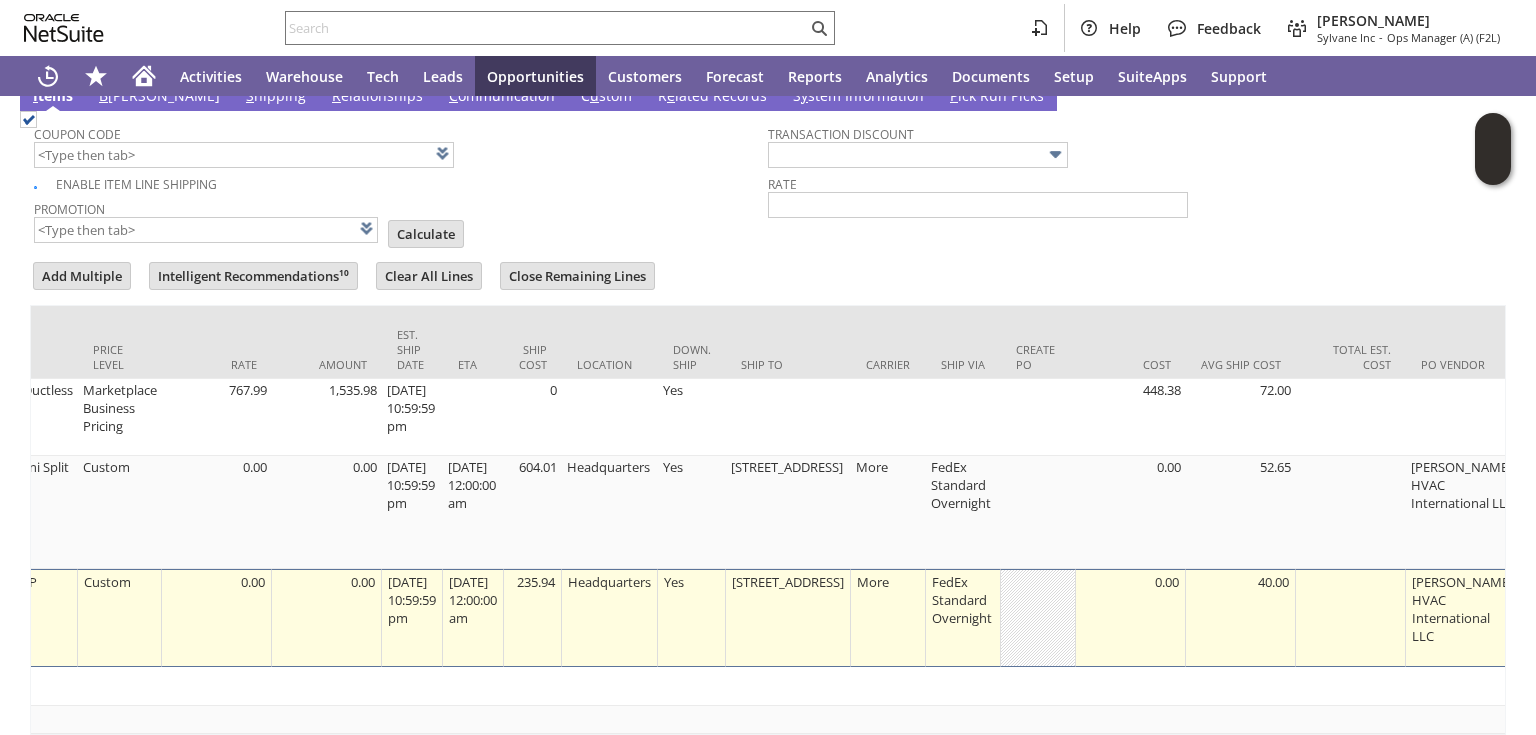 scroll, scrollTop: 0, scrollLeft: 0, axis: both 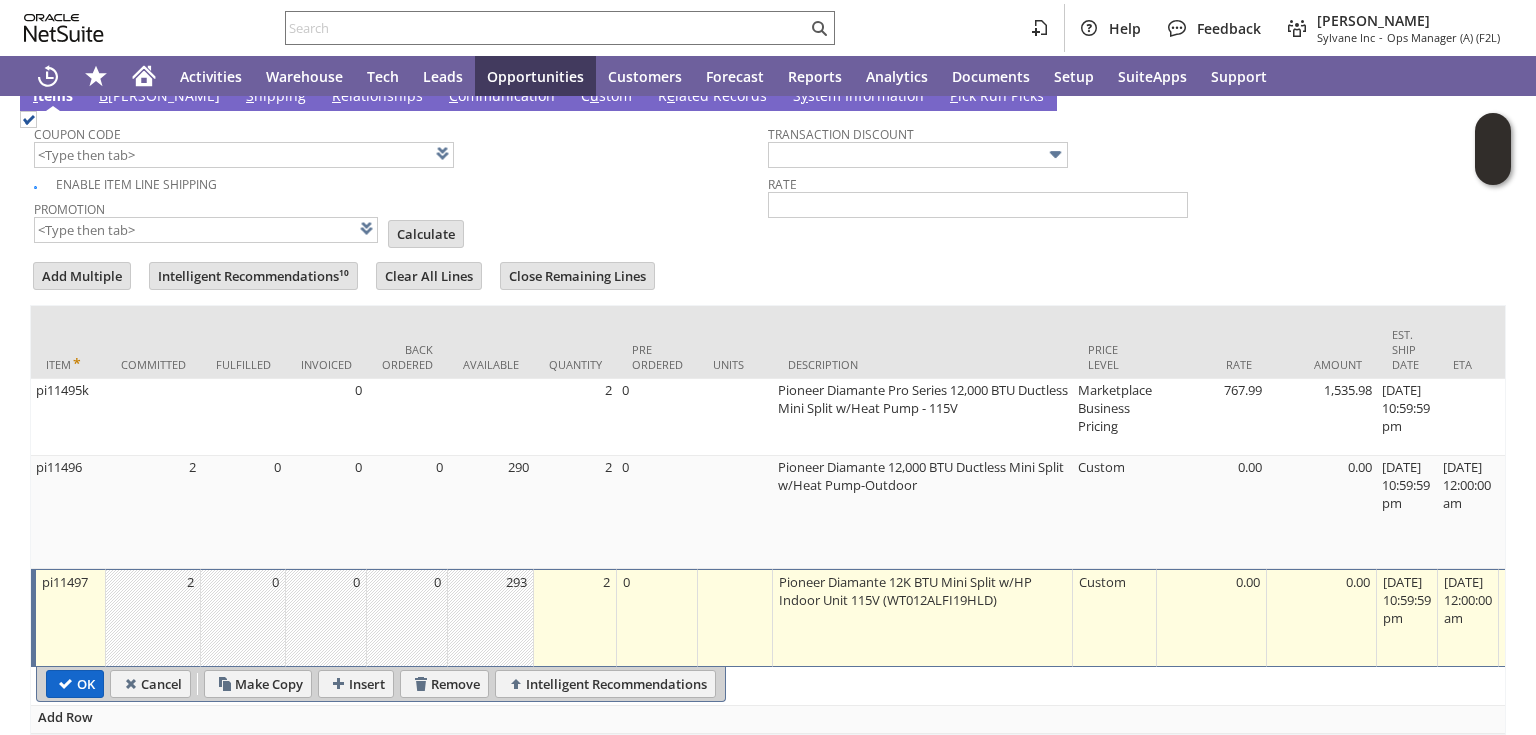 click on "OK" at bounding box center [75, 684] 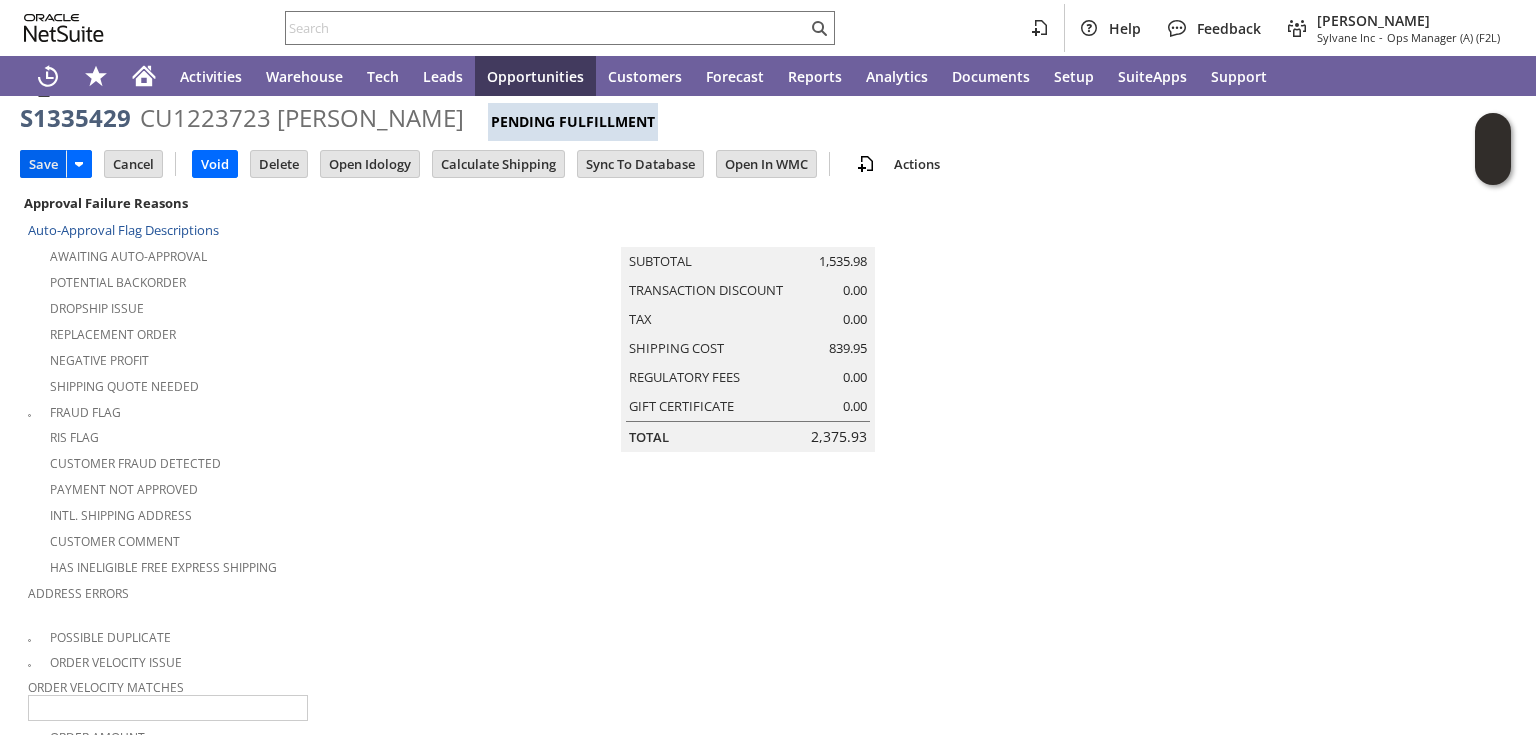 scroll, scrollTop: 23, scrollLeft: 0, axis: vertical 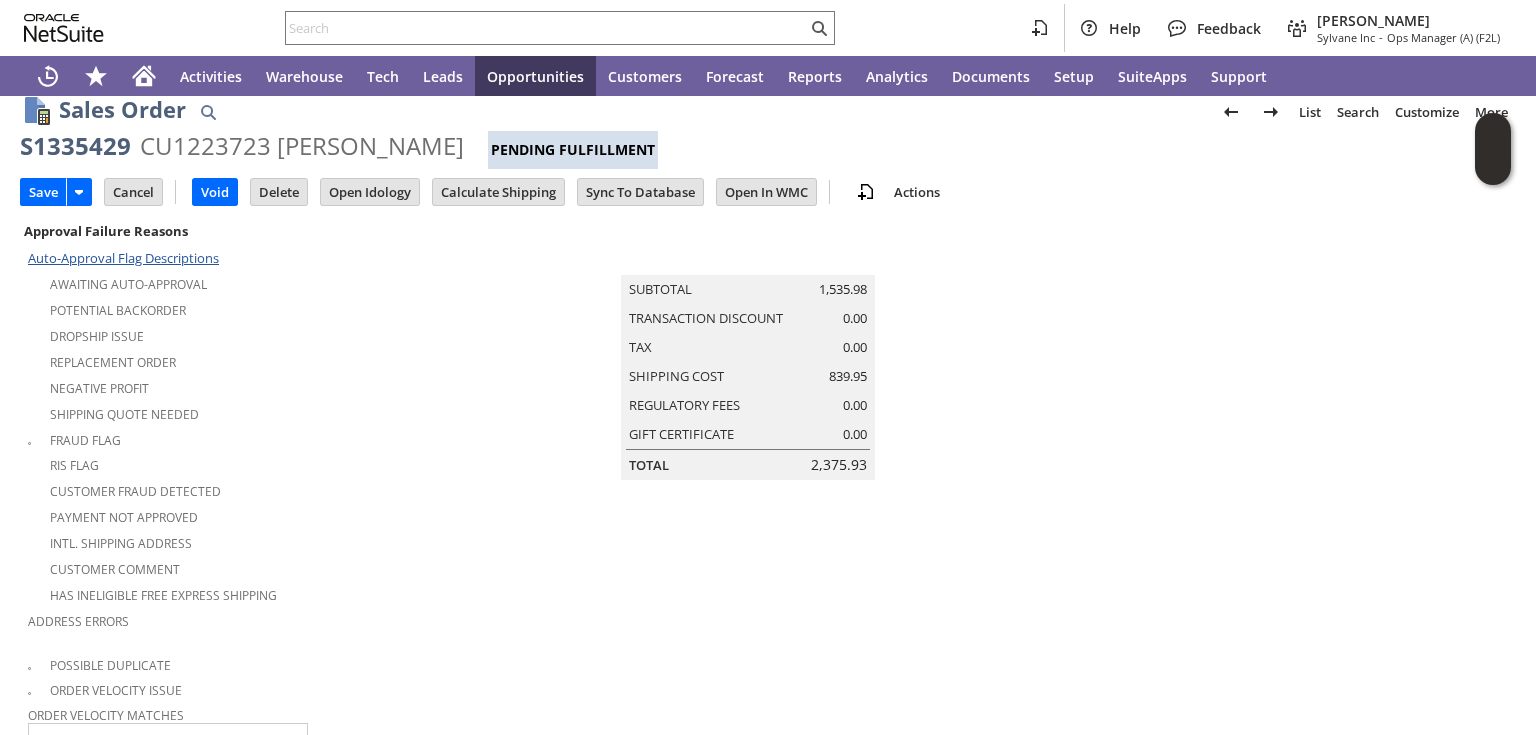 drag, startPoint x: 37, startPoint y: 186, endPoint x: 191, endPoint y: 252, distance: 167.54701 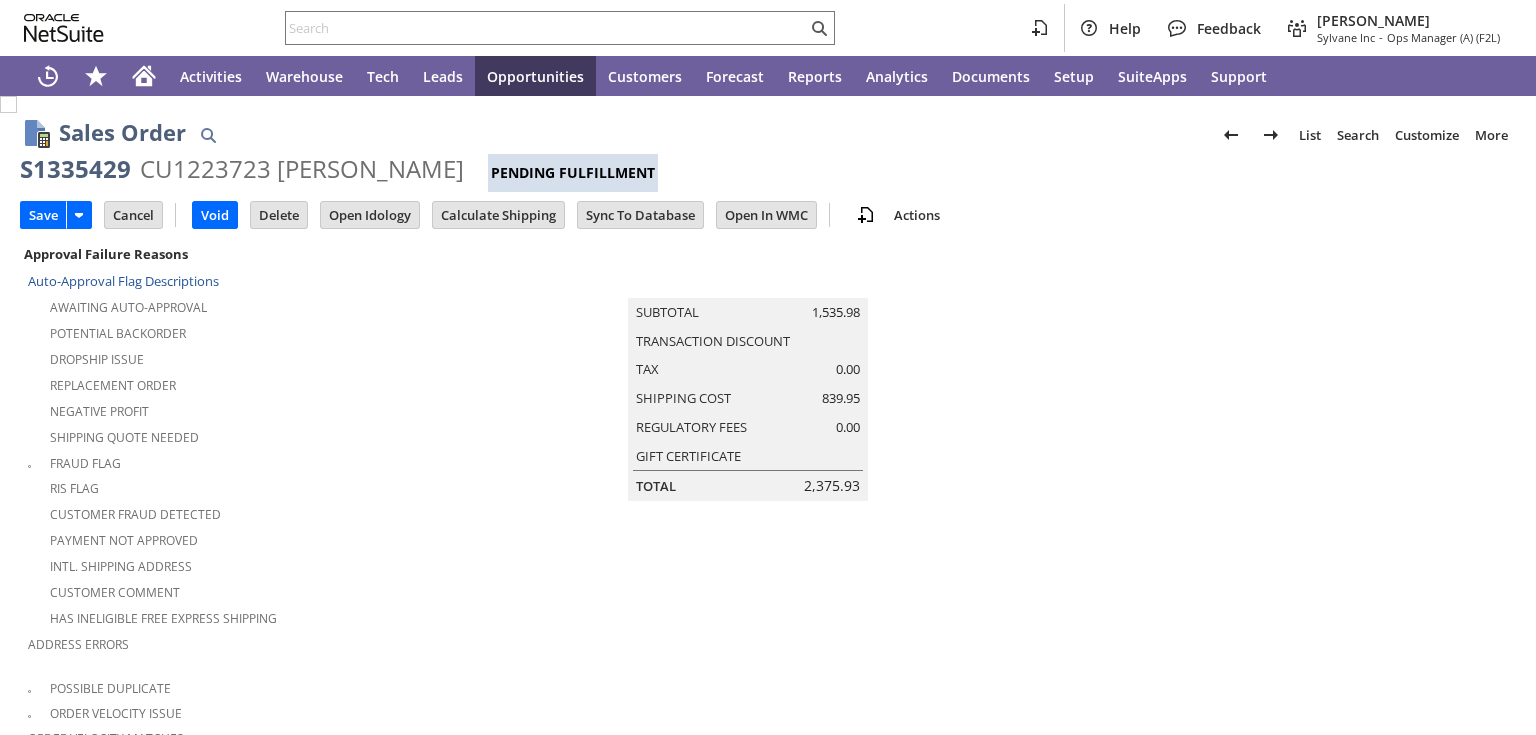 scroll, scrollTop: 0, scrollLeft: 0, axis: both 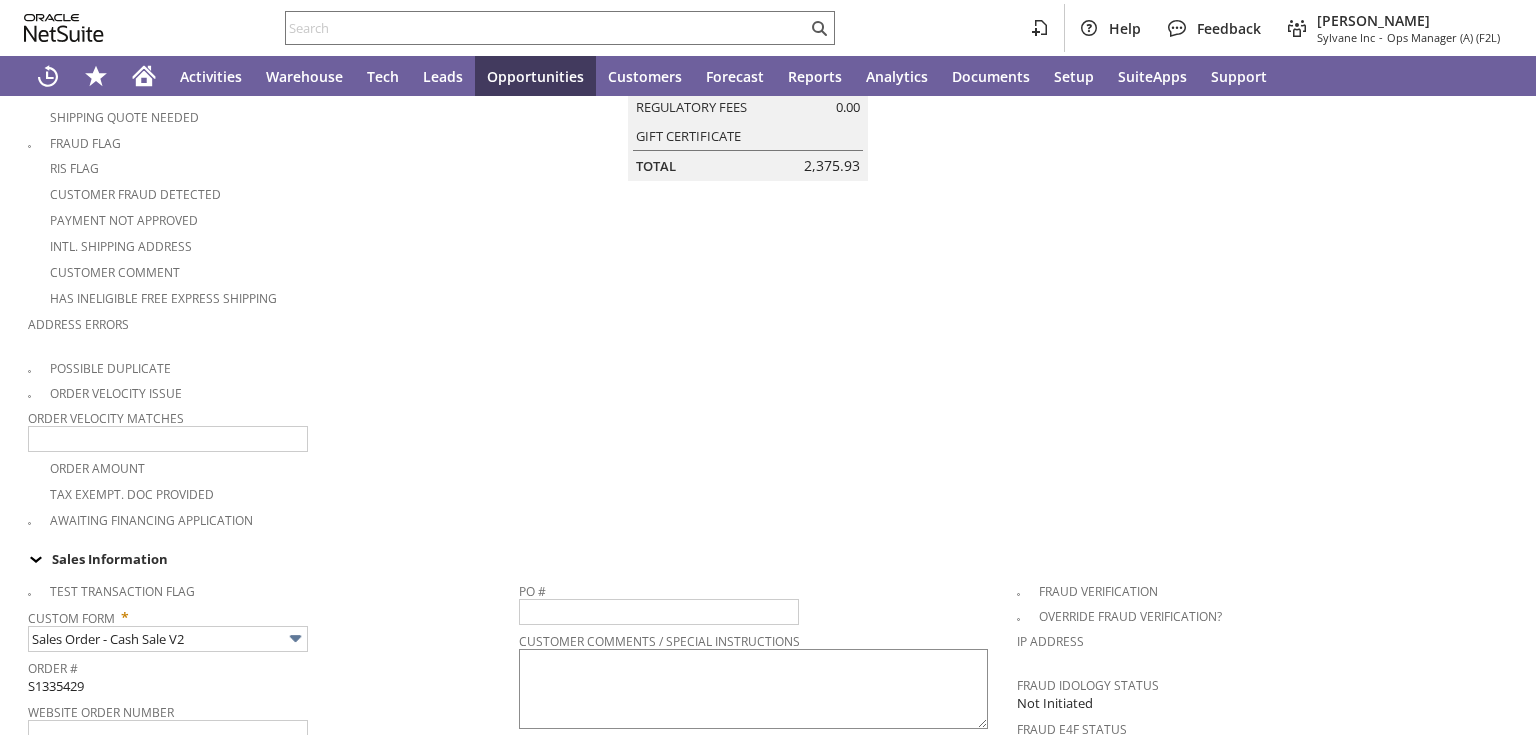 type on "Add" 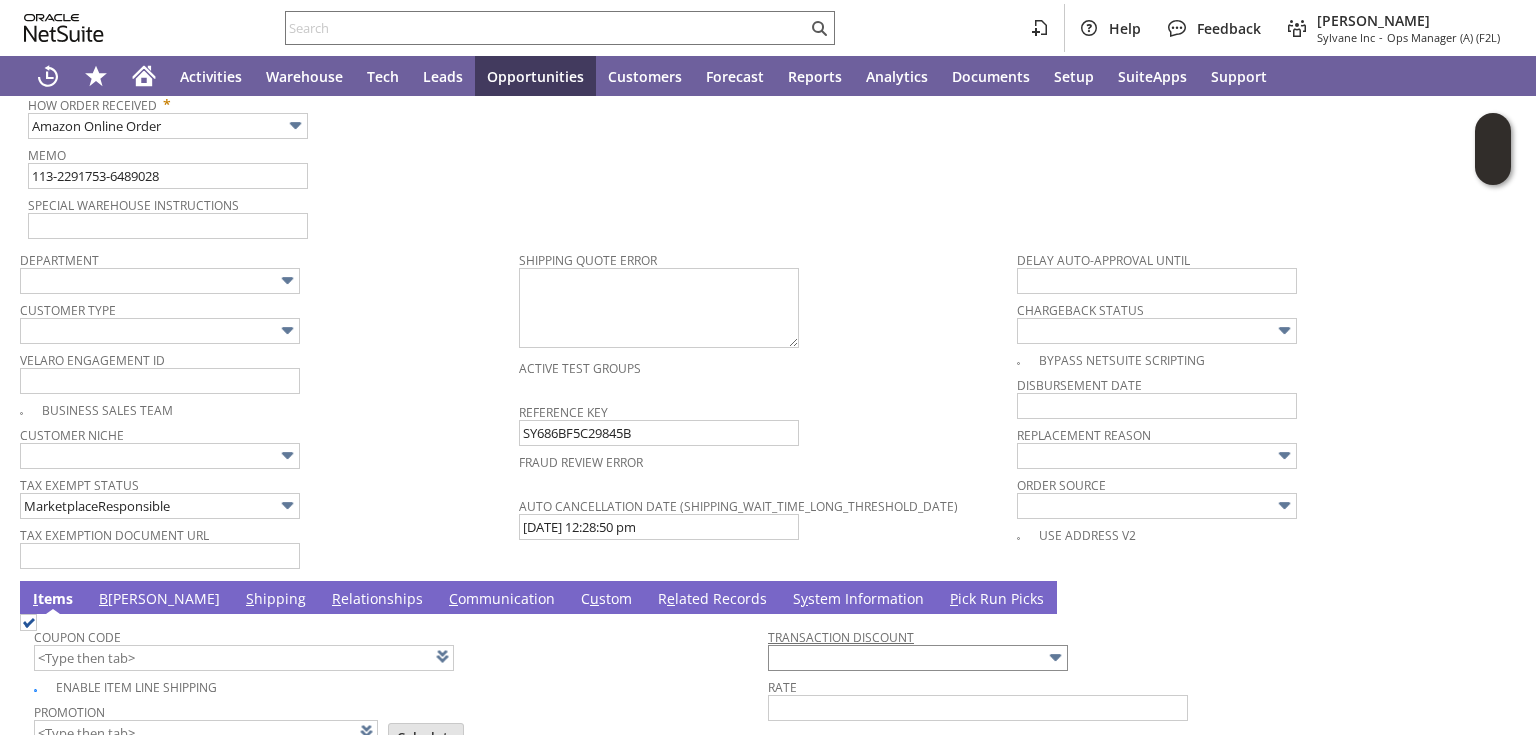 type on "Intelligent Recommendations¹⁰" 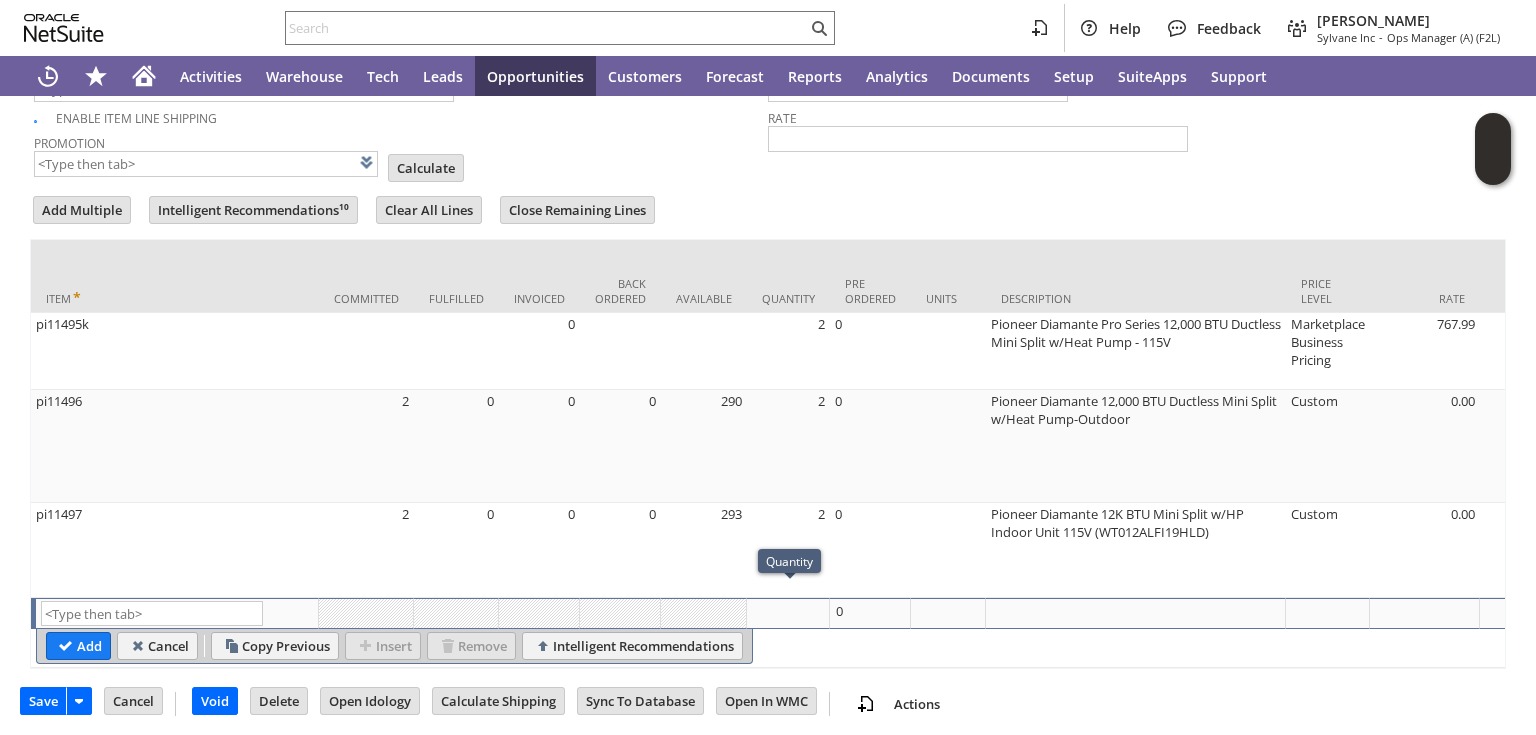 scroll, scrollTop: 1852, scrollLeft: 0, axis: vertical 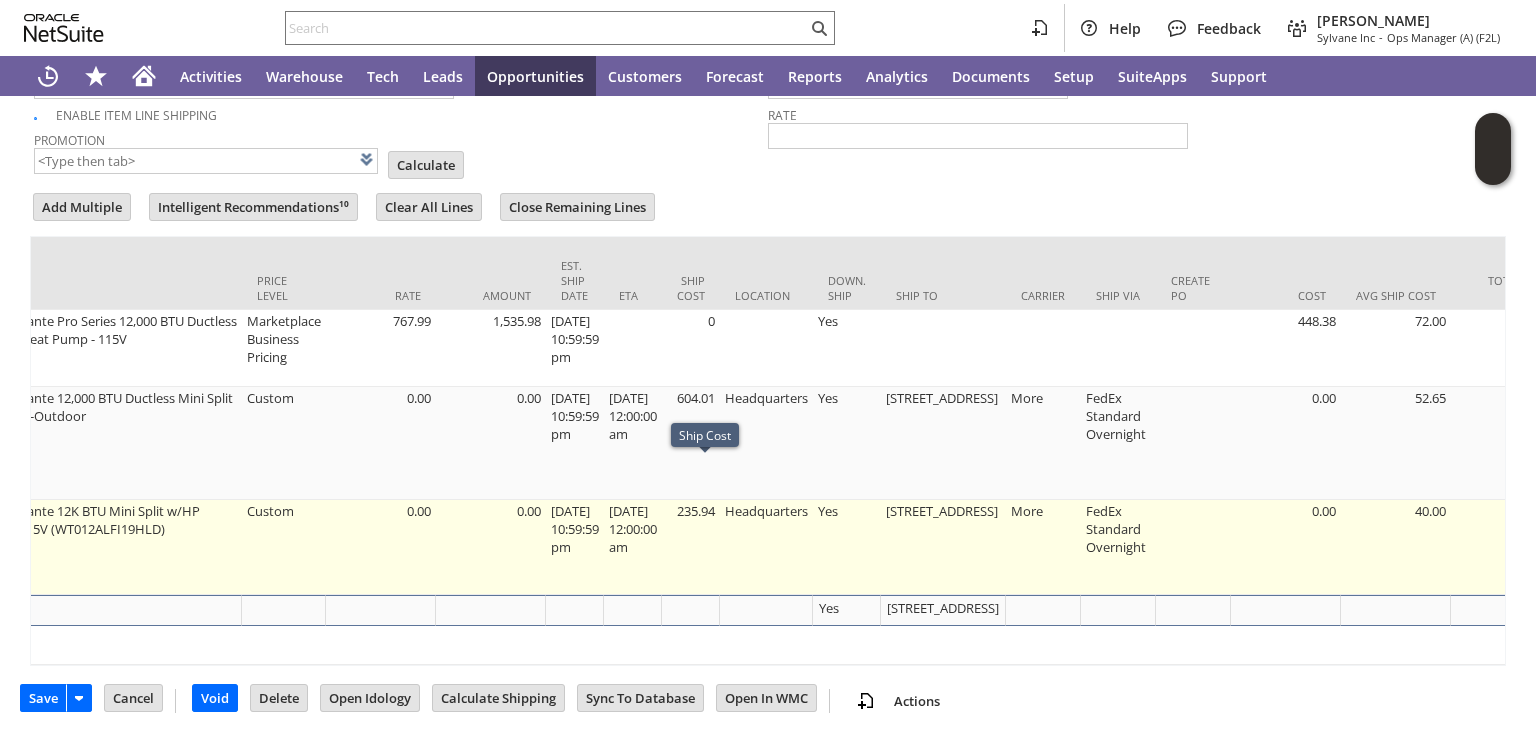 click on "235.94" at bounding box center (691, 547) 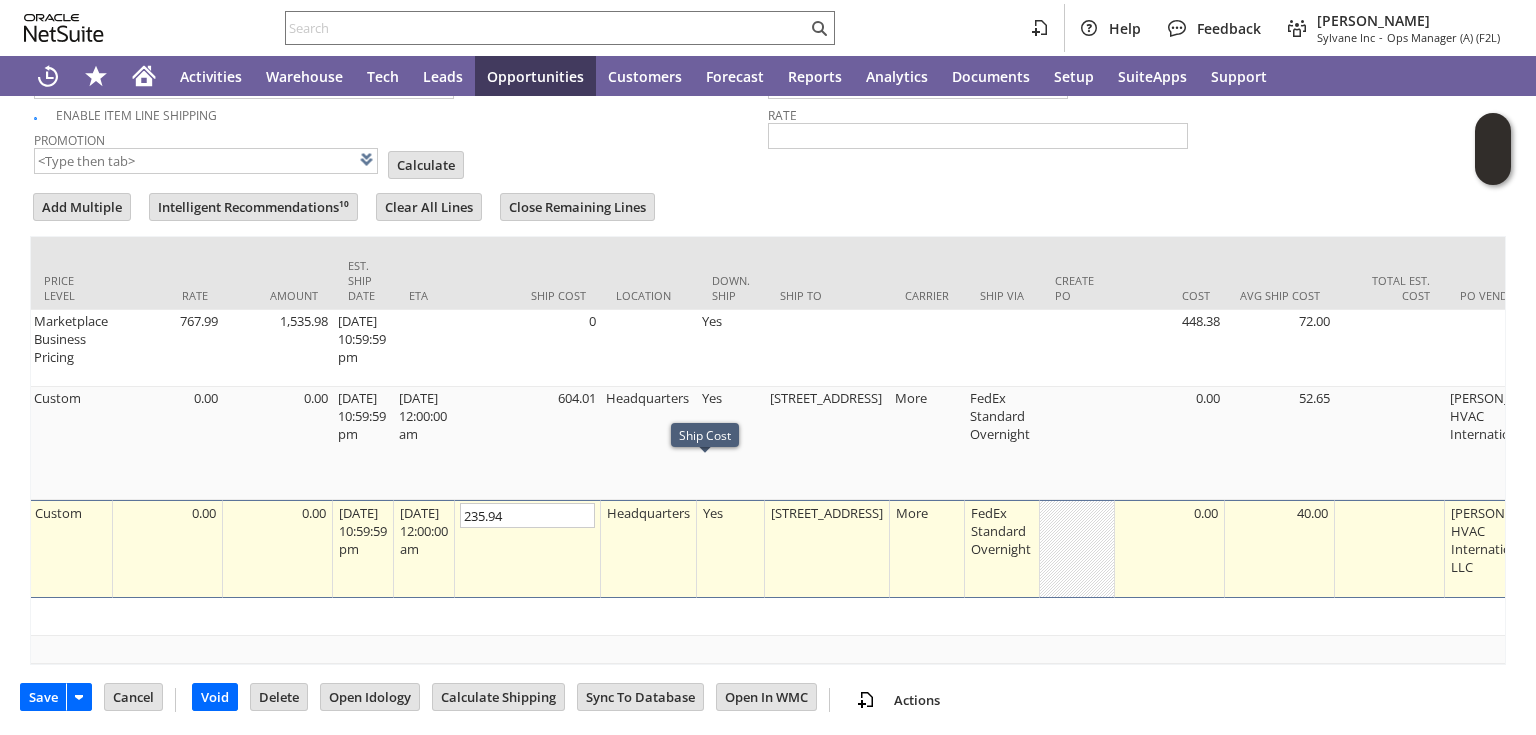 scroll, scrollTop: 1822, scrollLeft: 0, axis: vertical 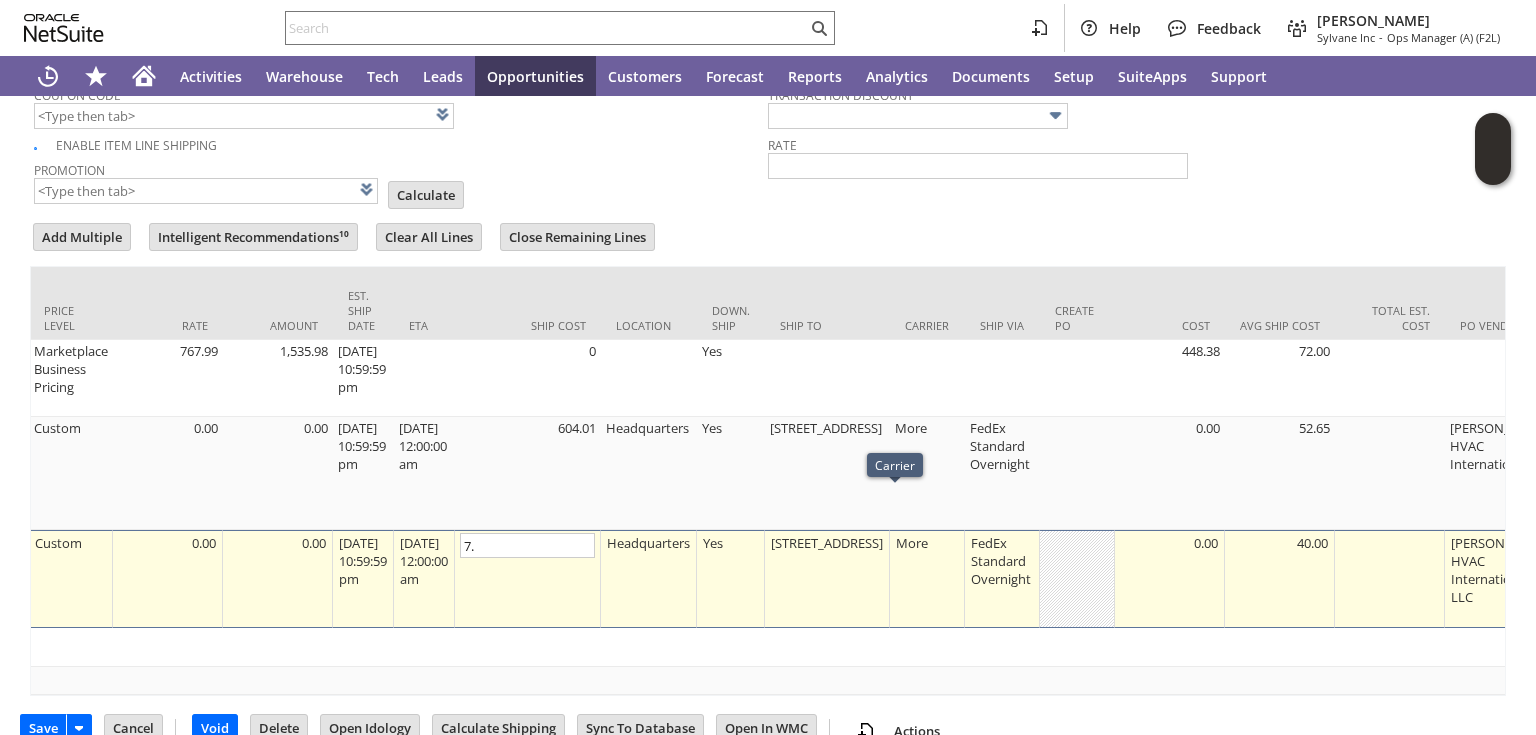type on "7" 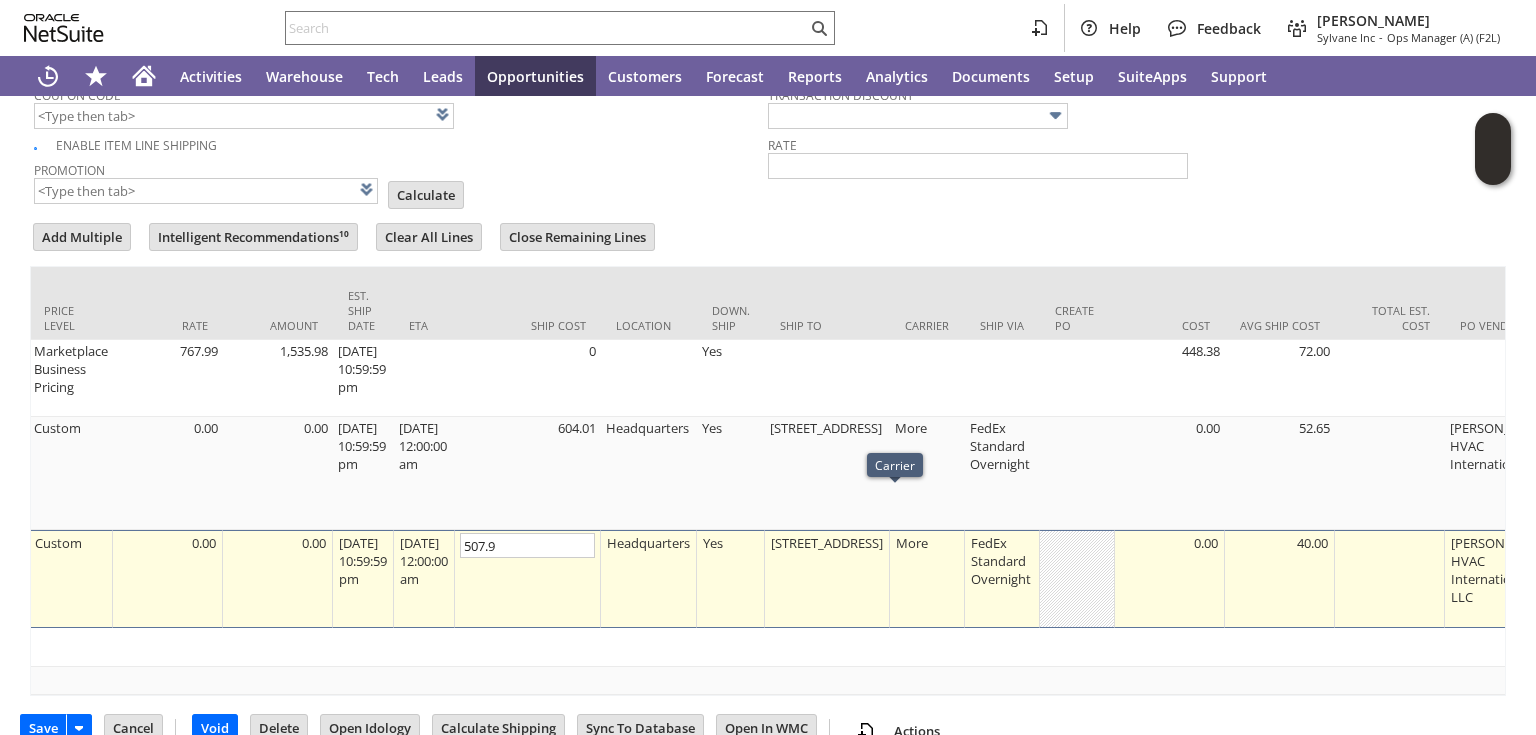 type on "507.99" 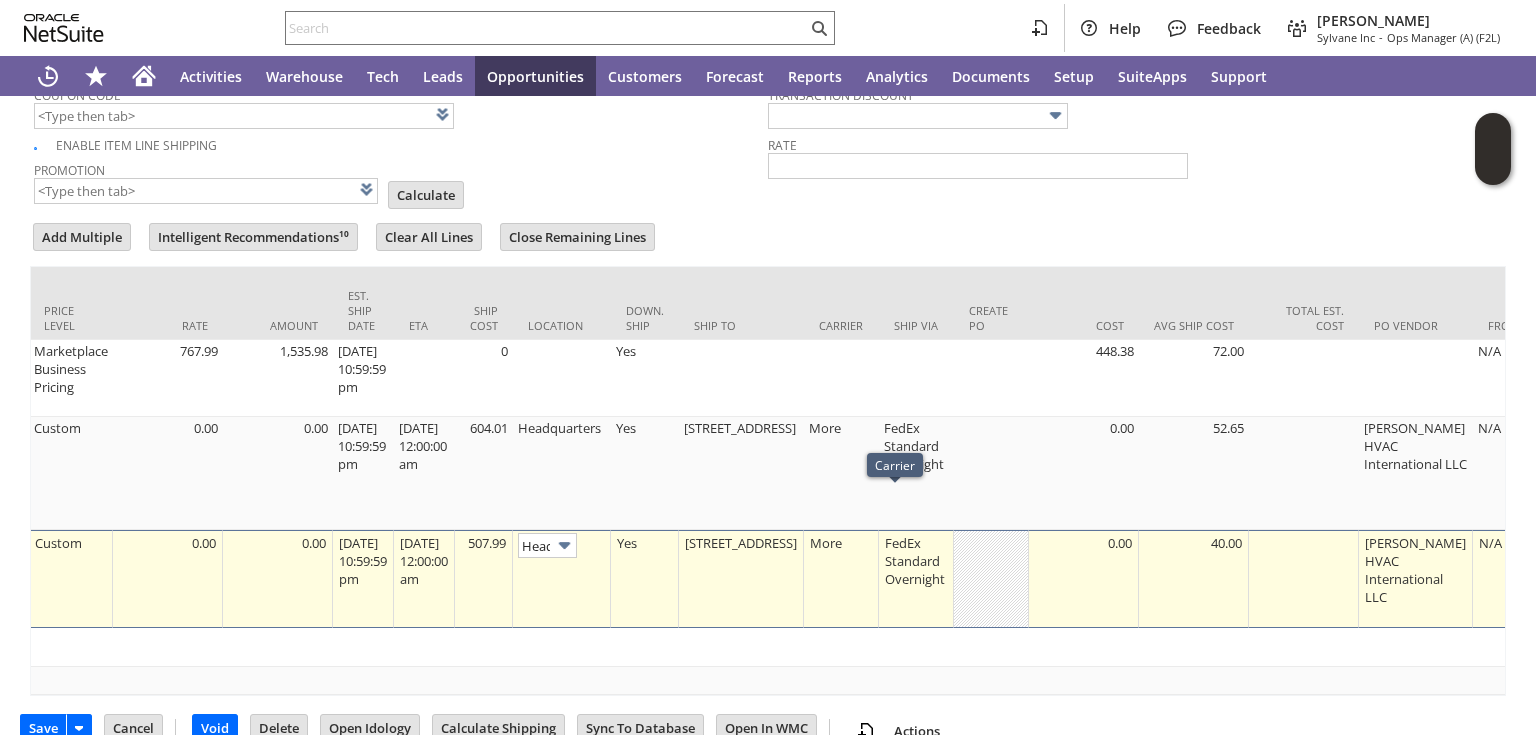 scroll, scrollTop: 0, scrollLeft: 52, axis: horizontal 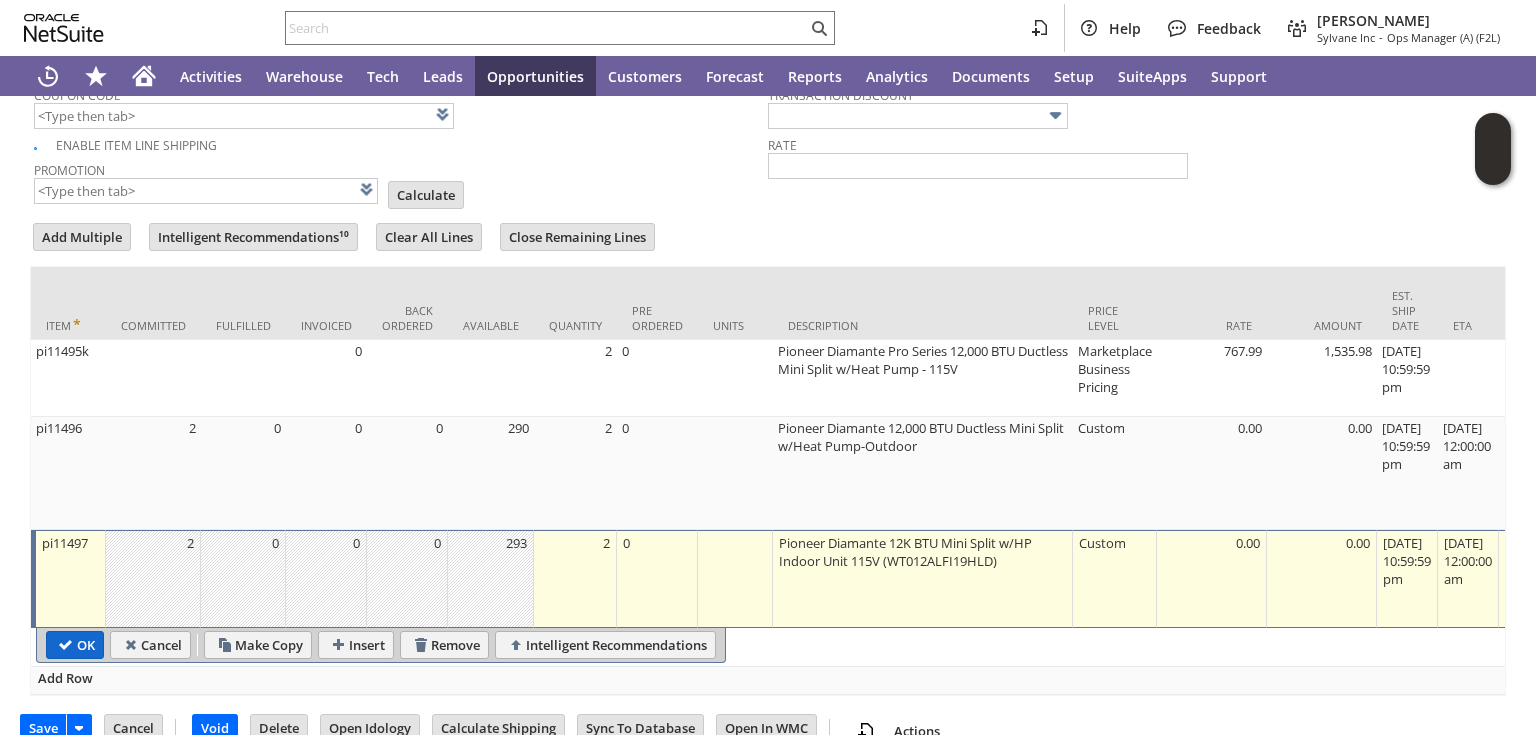 click on "OK" at bounding box center [75, 645] 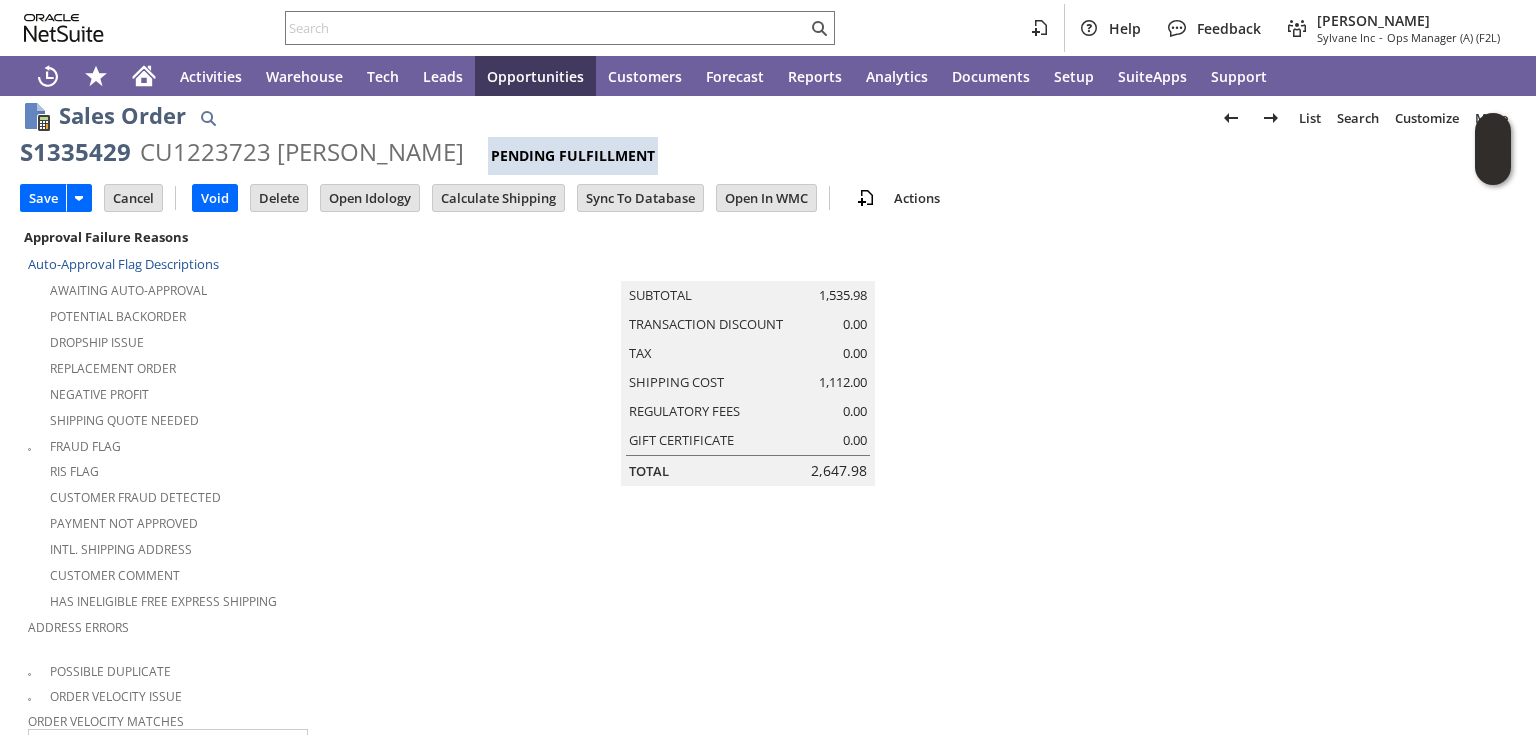 scroll, scrollTop: 0, scrollLeft: 0, axis: both 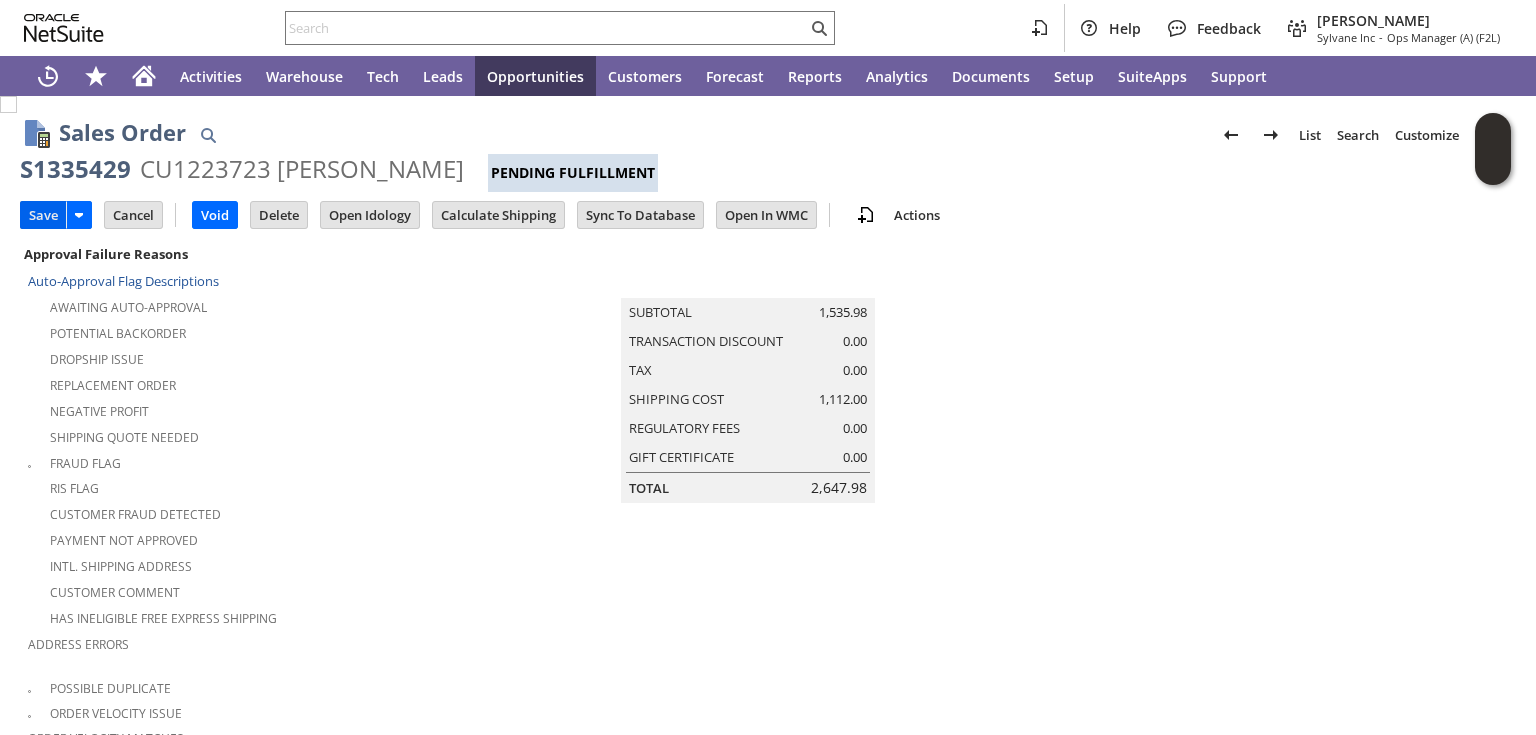 click on "Save" at bounding box center (43, 215) 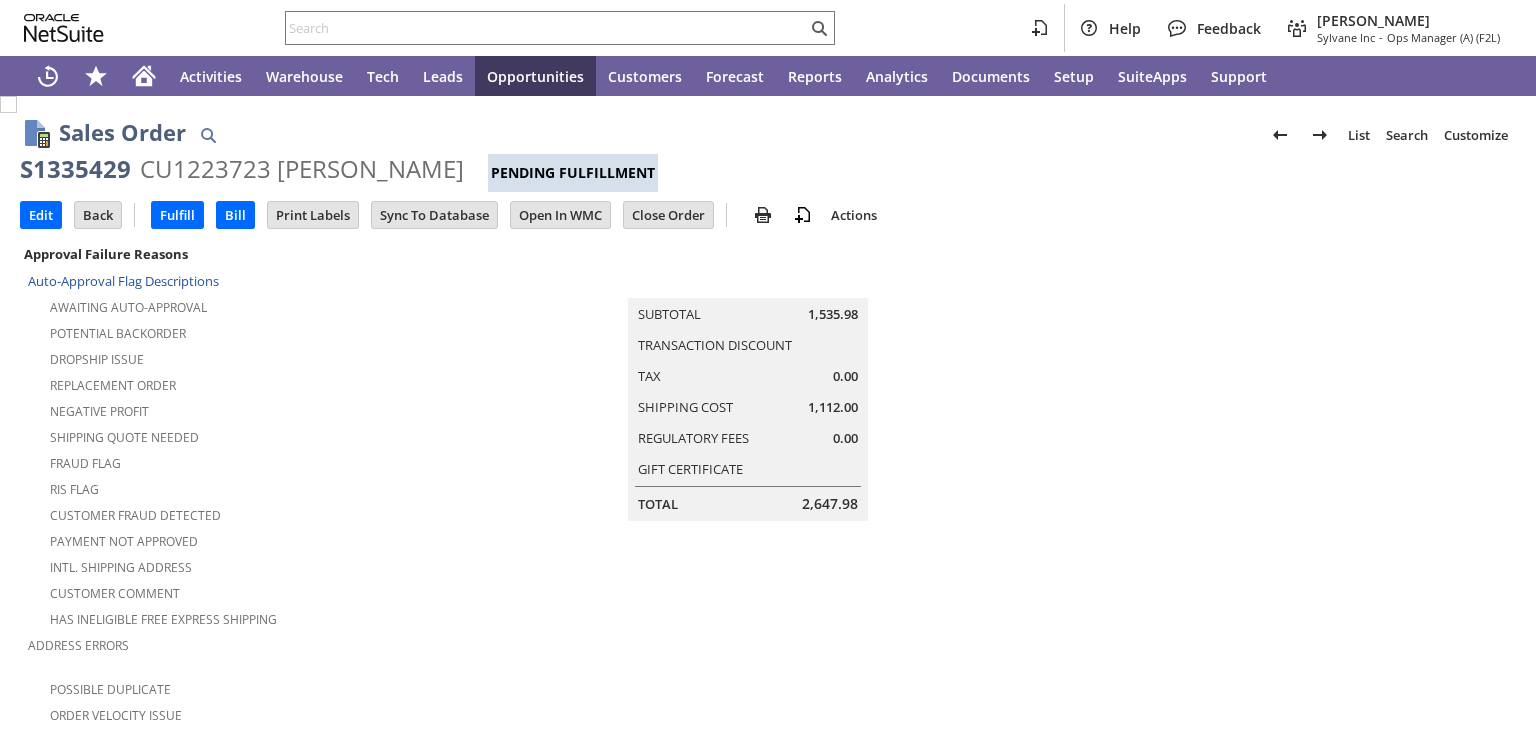 scroll, scrollTop: 0, scrollLeft: 0, axis: both 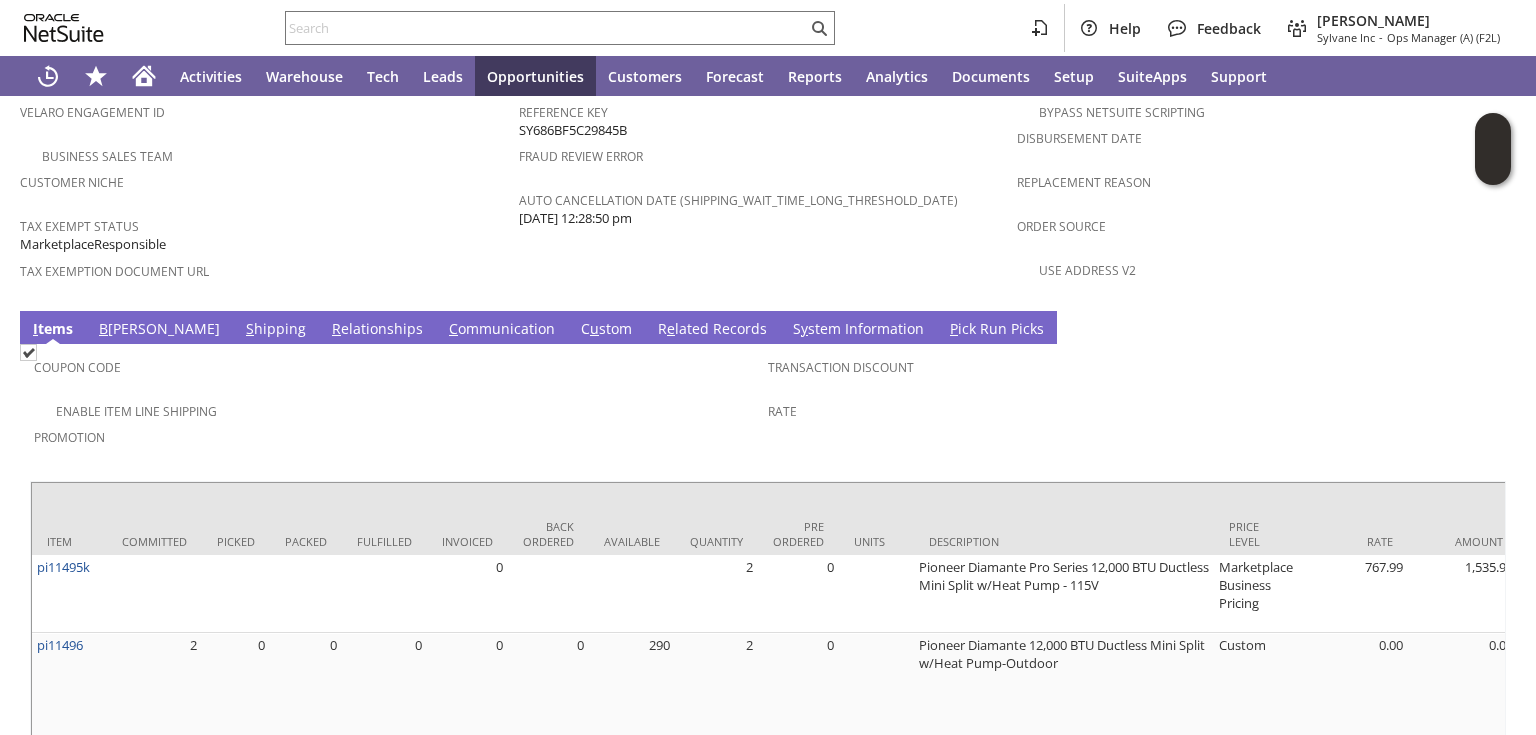 click on "S y stem Information" at bounding box center (858, 330) 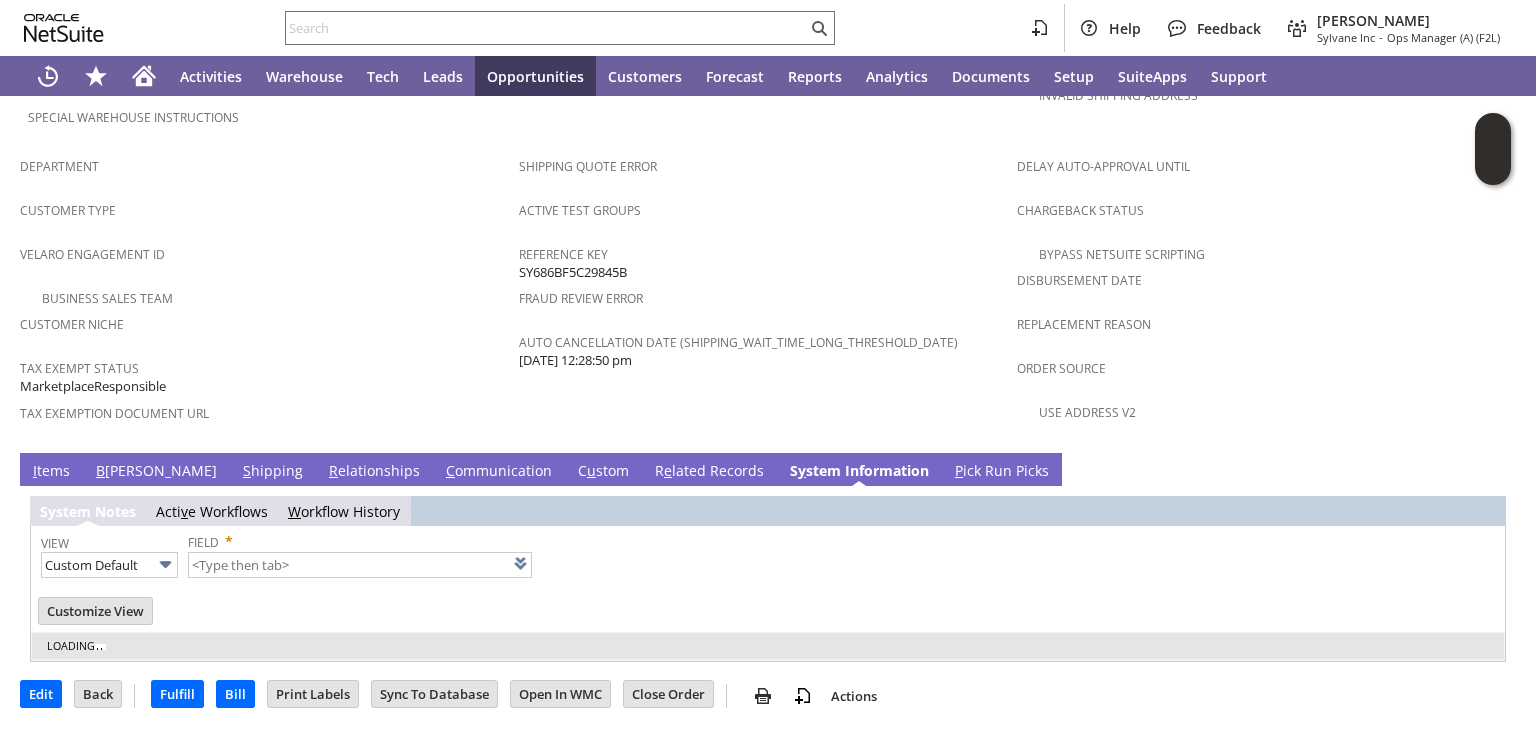 scroll, scrollTop: 1217, scrollLeft: 0, axis: vertical 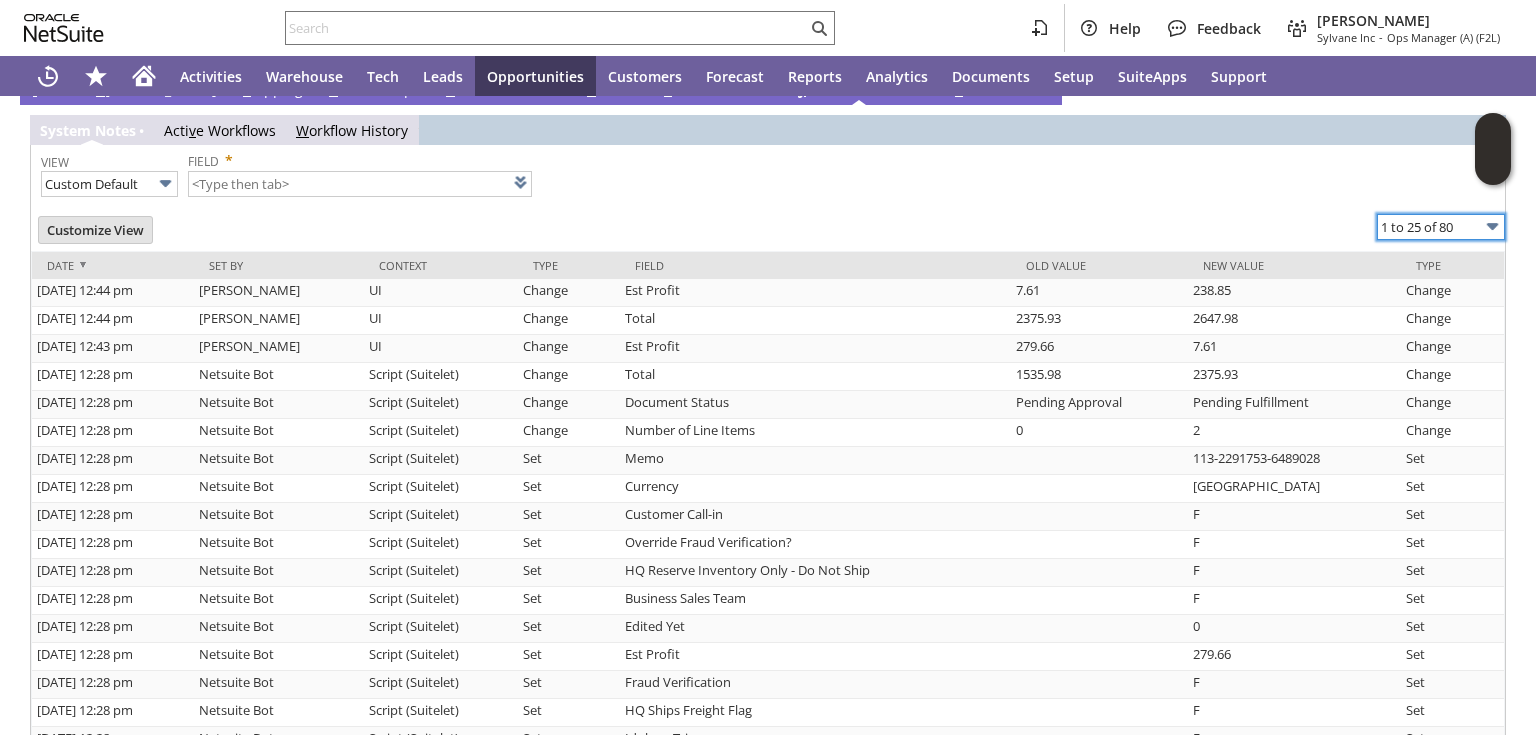click on "1 to 25 of 80" at bounding box center [1441, 227] 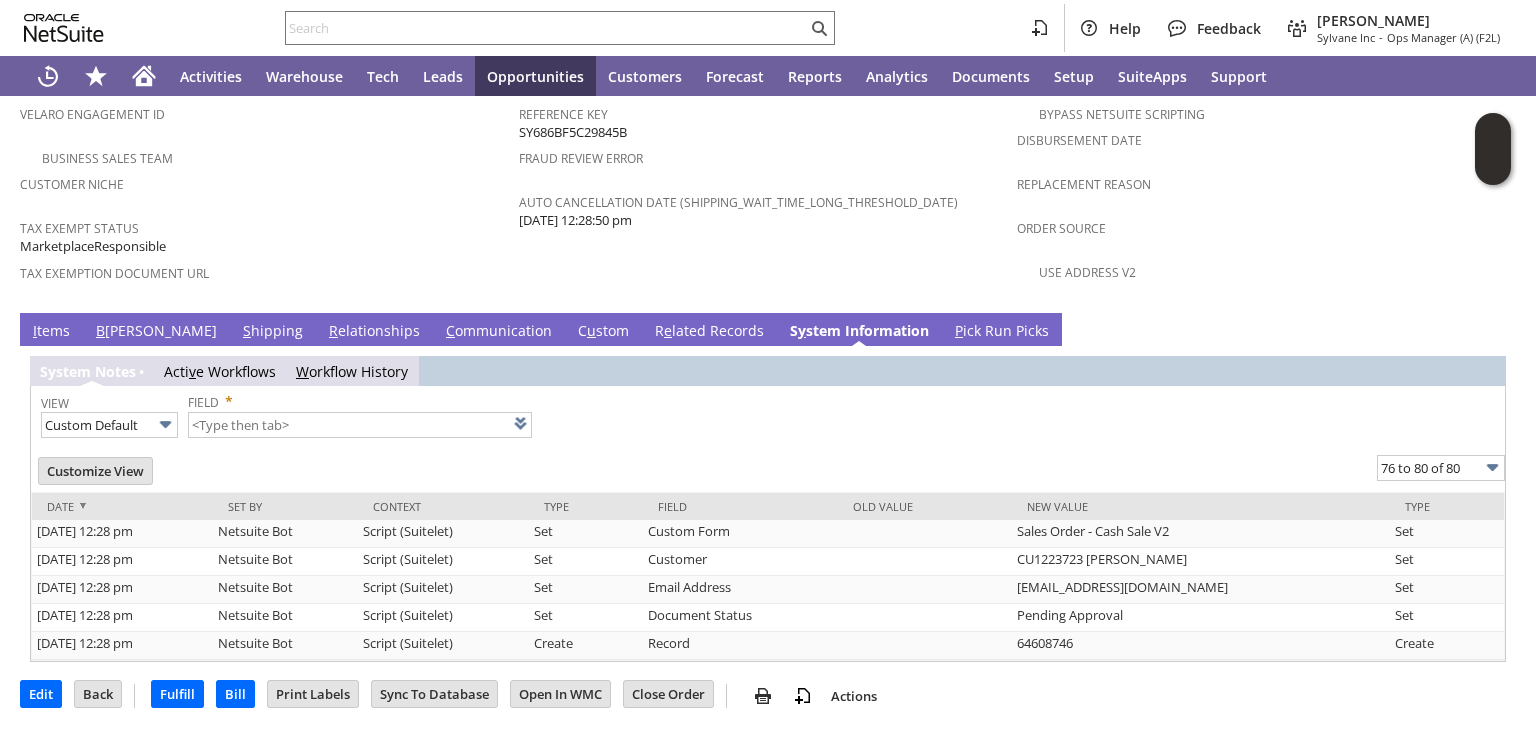 scroll, scrollTop: 1357, scrollLeft: 0, axis: vertical 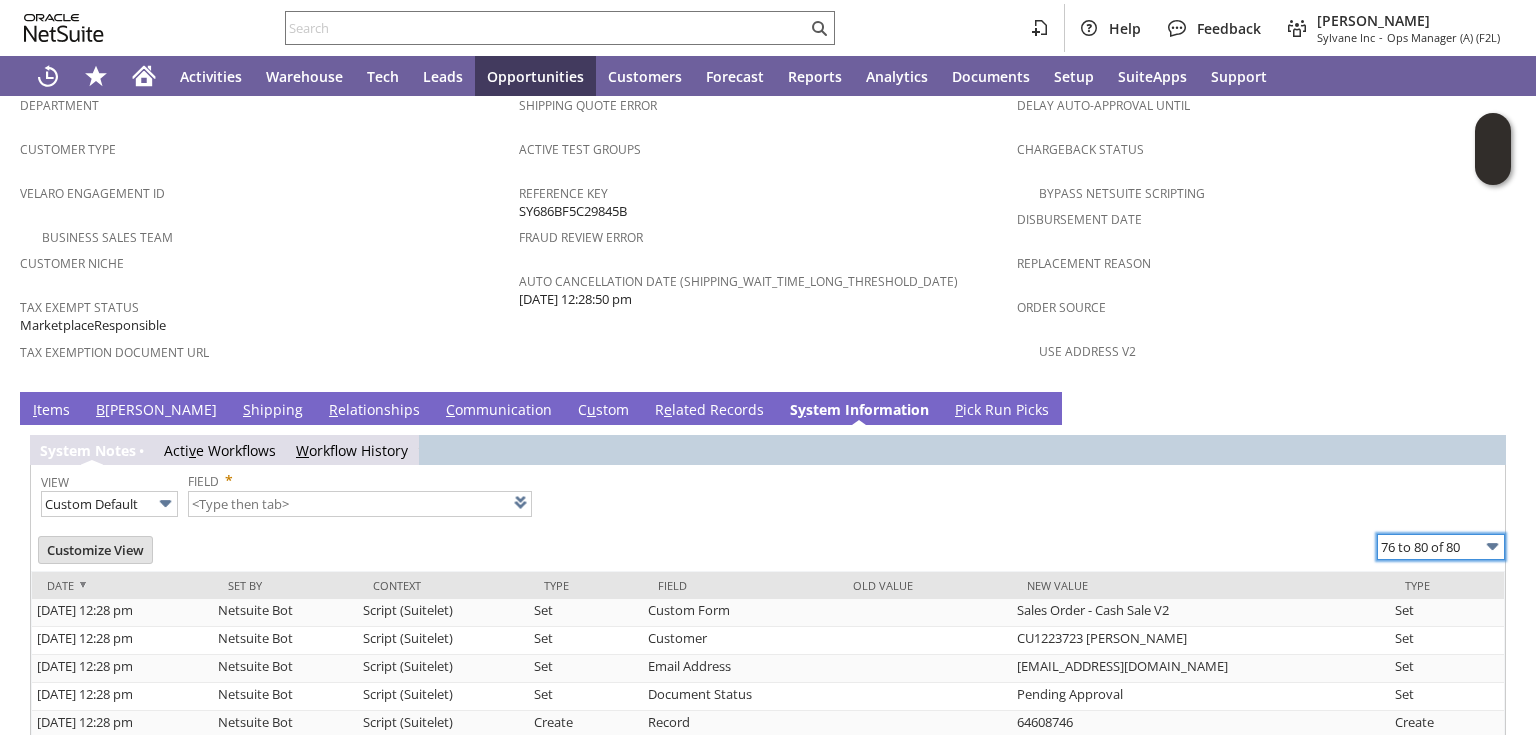 click on "76 to 80 of 80" at bounding box center (1441, 547) 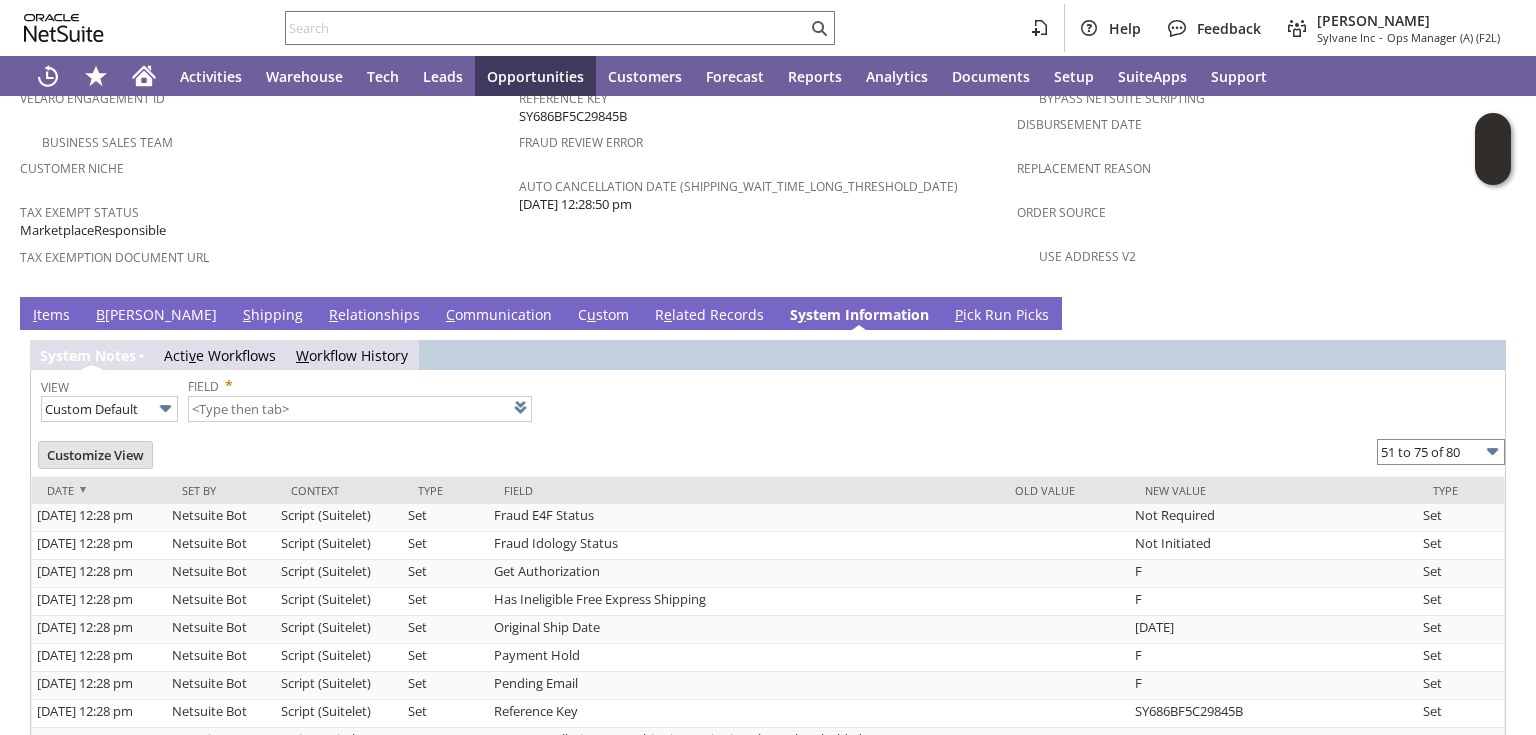 scroll, scrollTop: 1417, scrollLeft: 0, axis: vertical 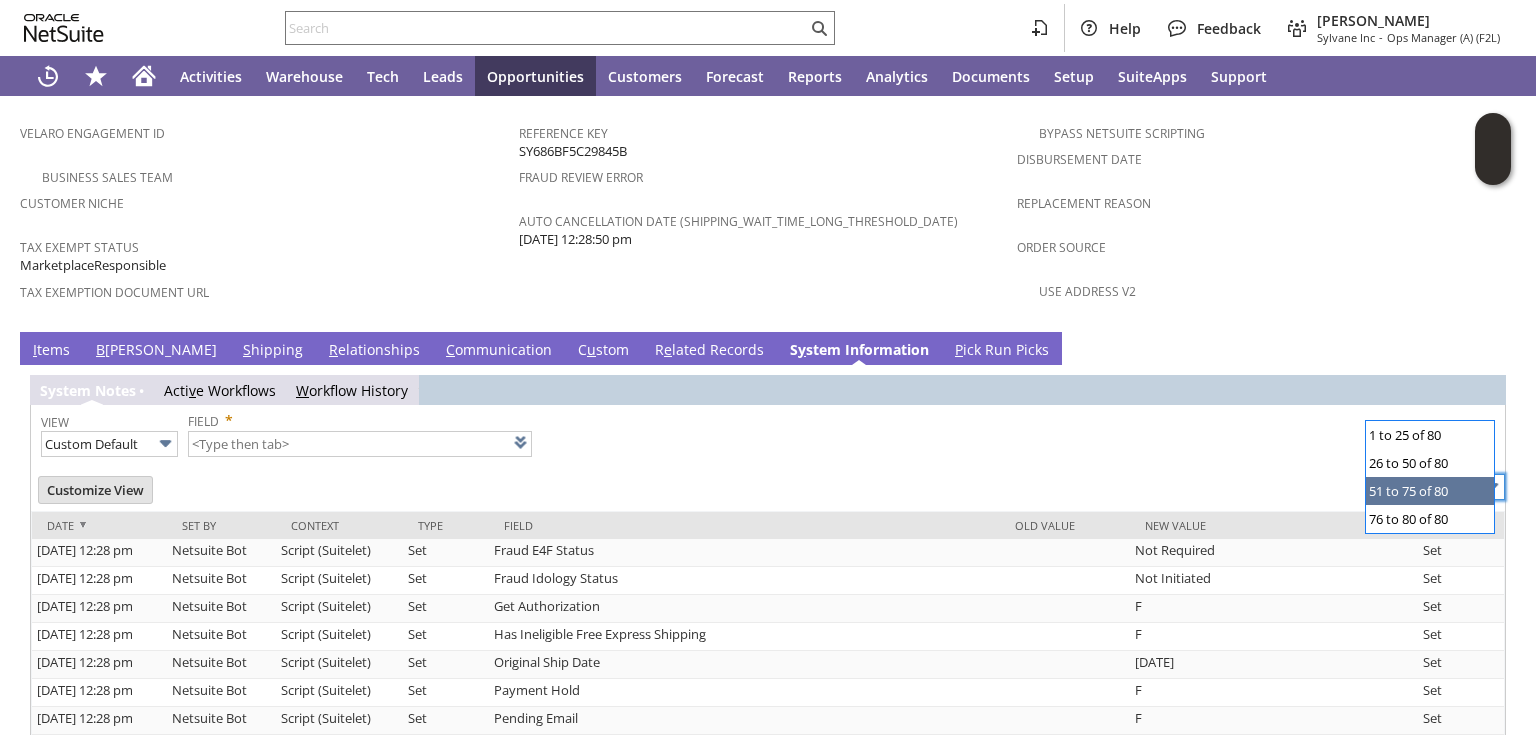 click on "51 to 75 of 80" at bounding box center (1441, 487) 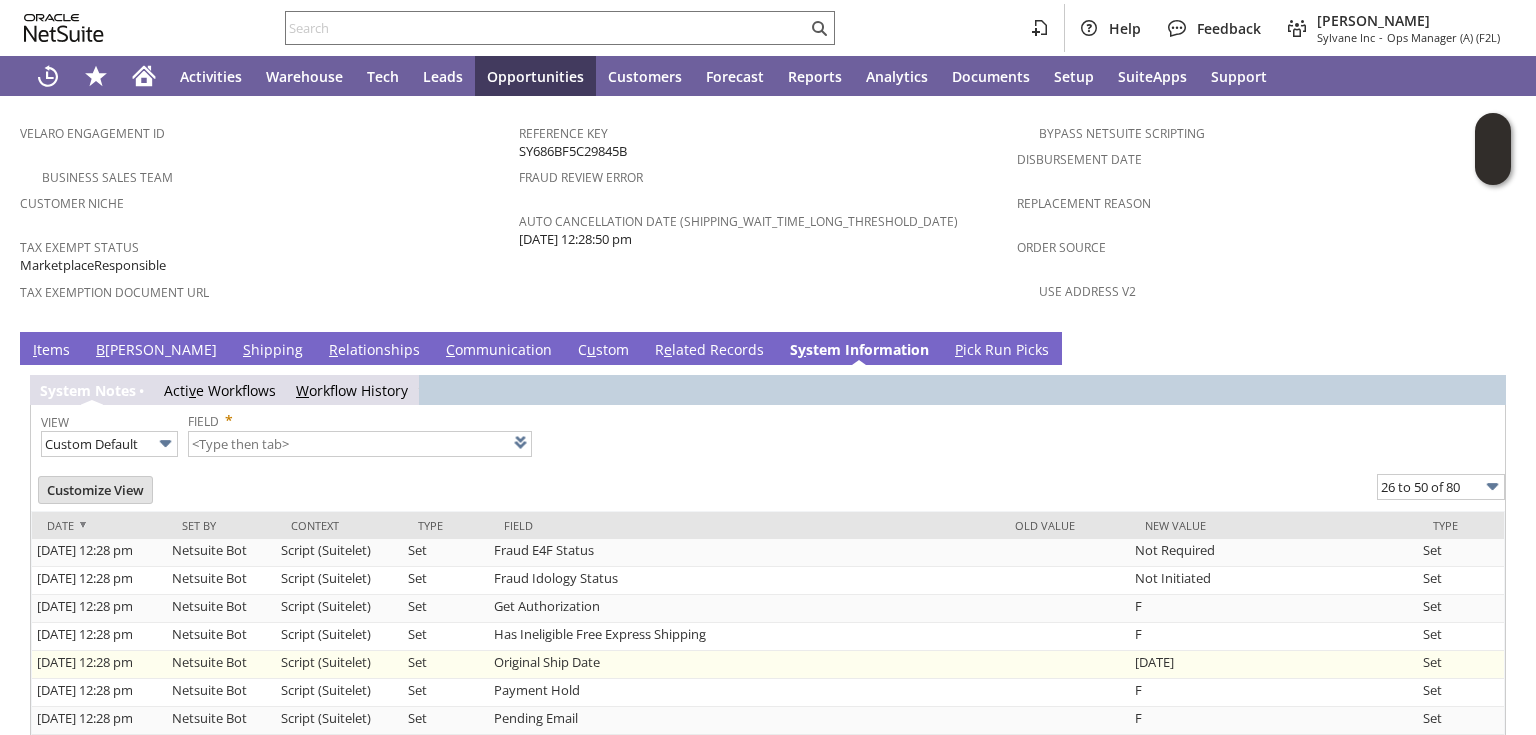 type on "26 to 50 of 80" 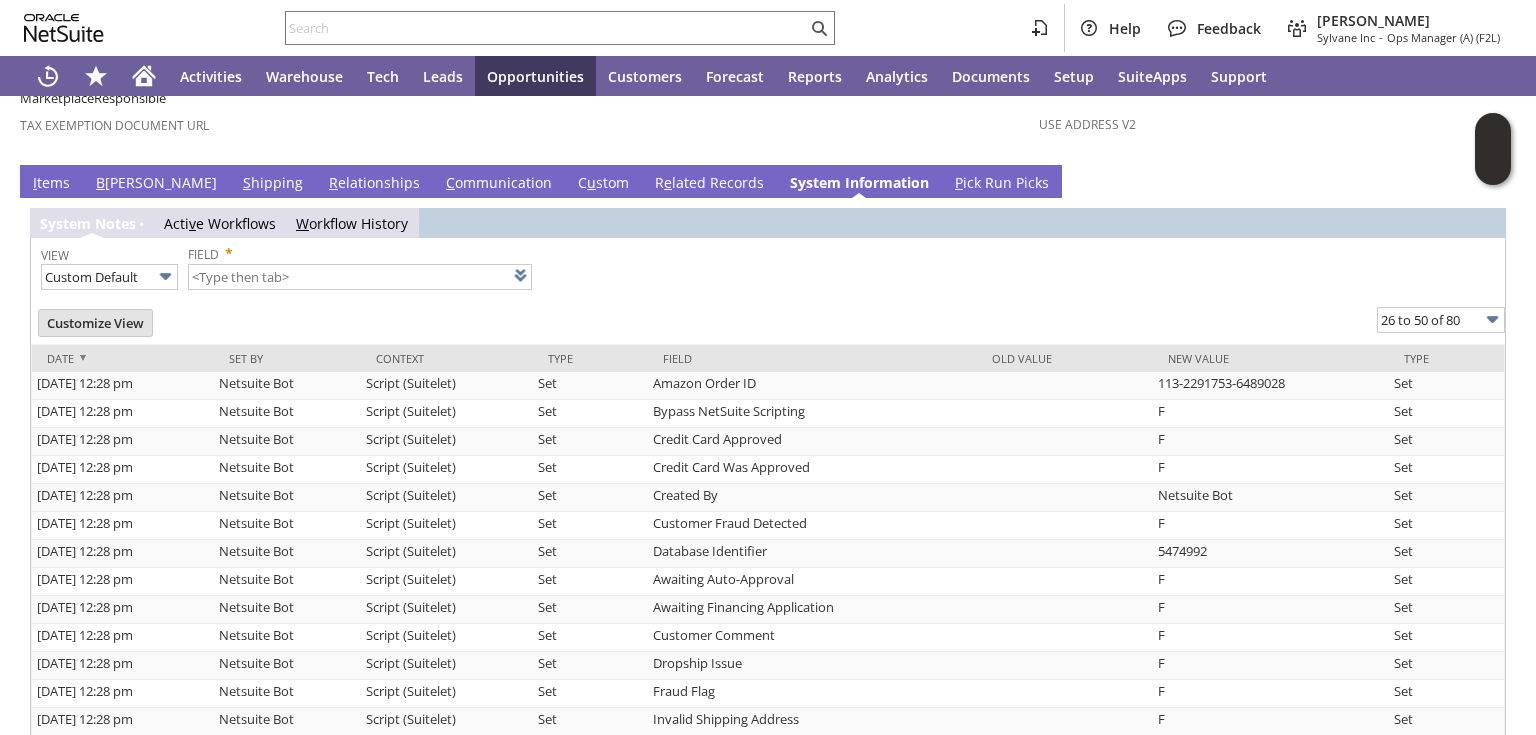 scroll, scrollTop: 1577, scrollLeft: 0, axis: vertical 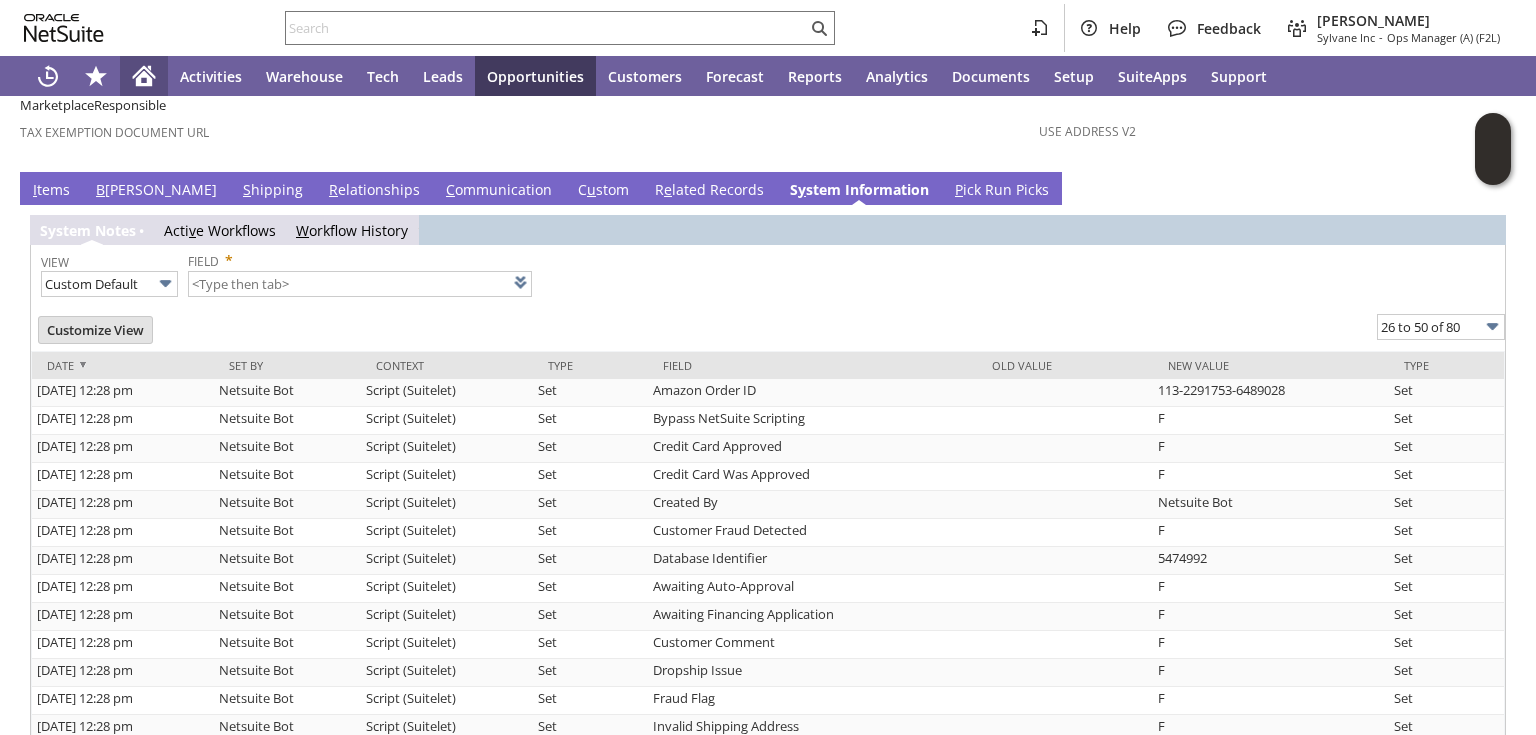 click 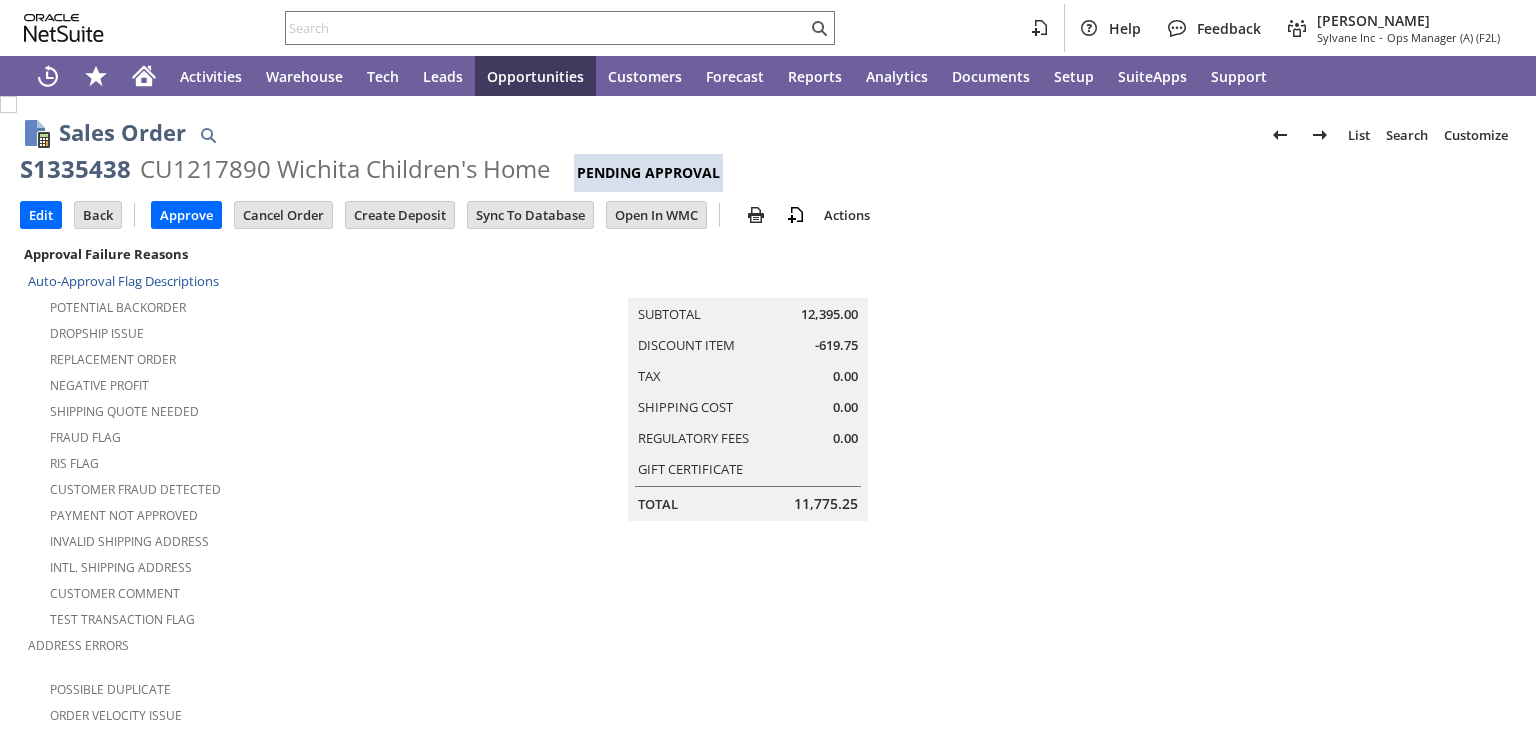 scroll, scrollTop: 0, scrollLeft: 0, axis: both 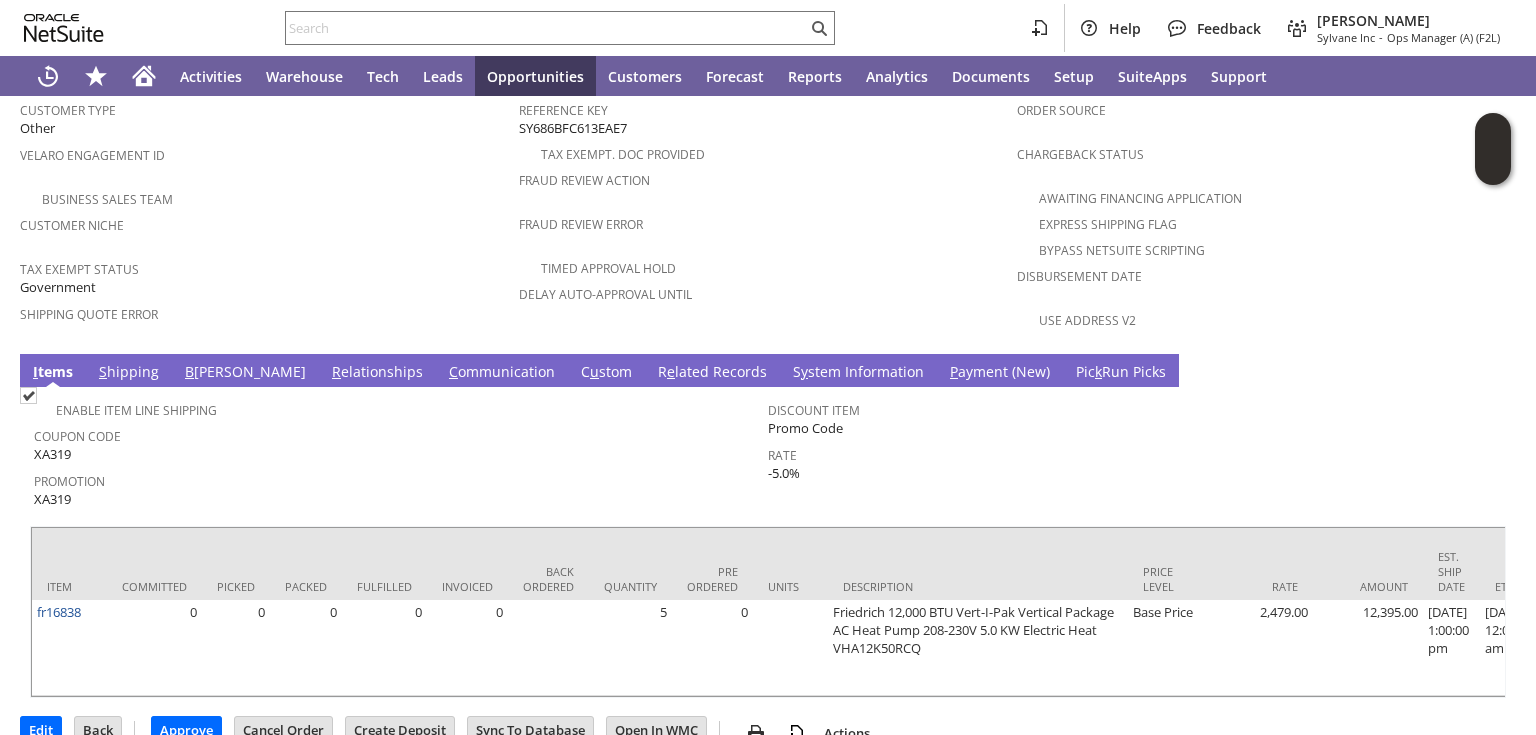 click on "S y stem Information" at bounding box center [858, 373] 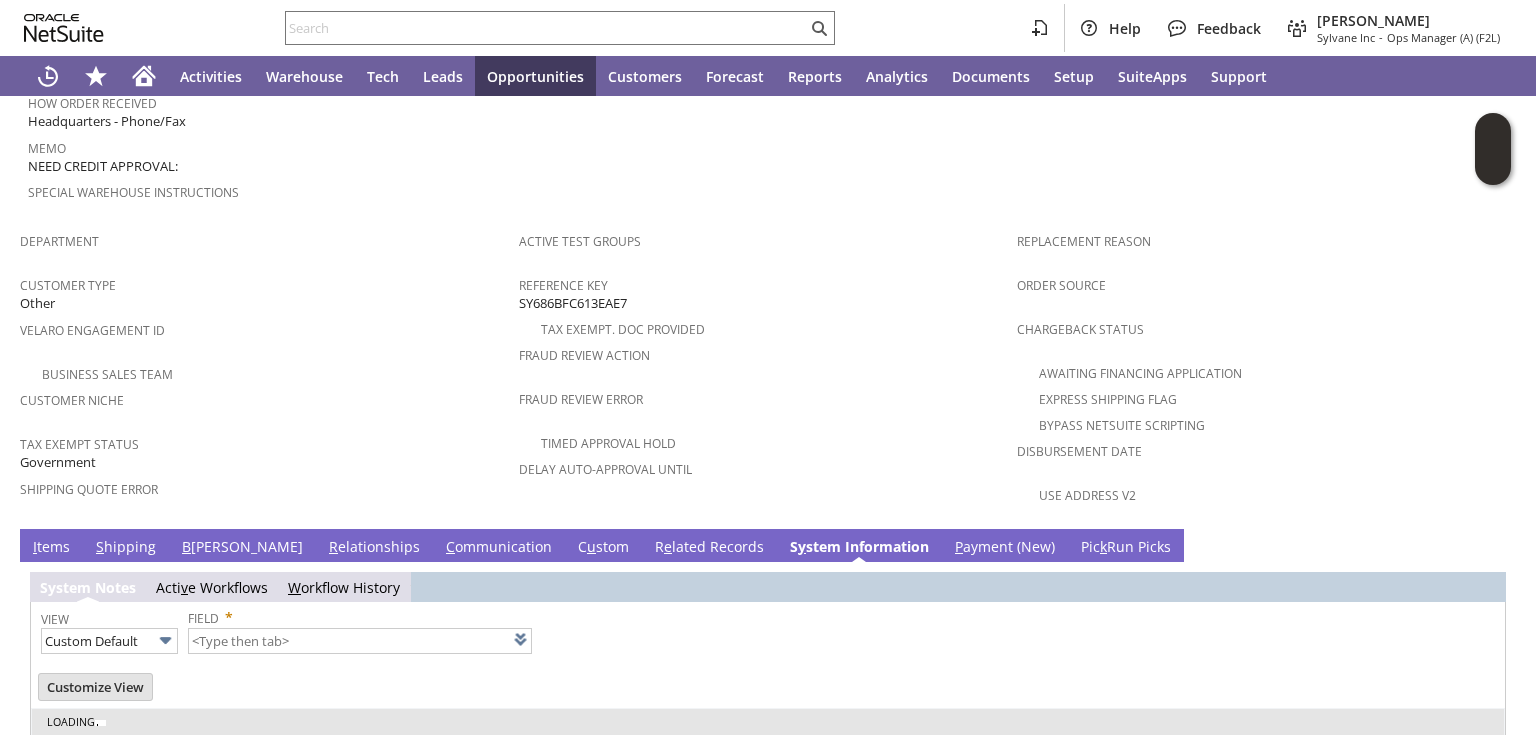 type on "1 to 25 of 74" 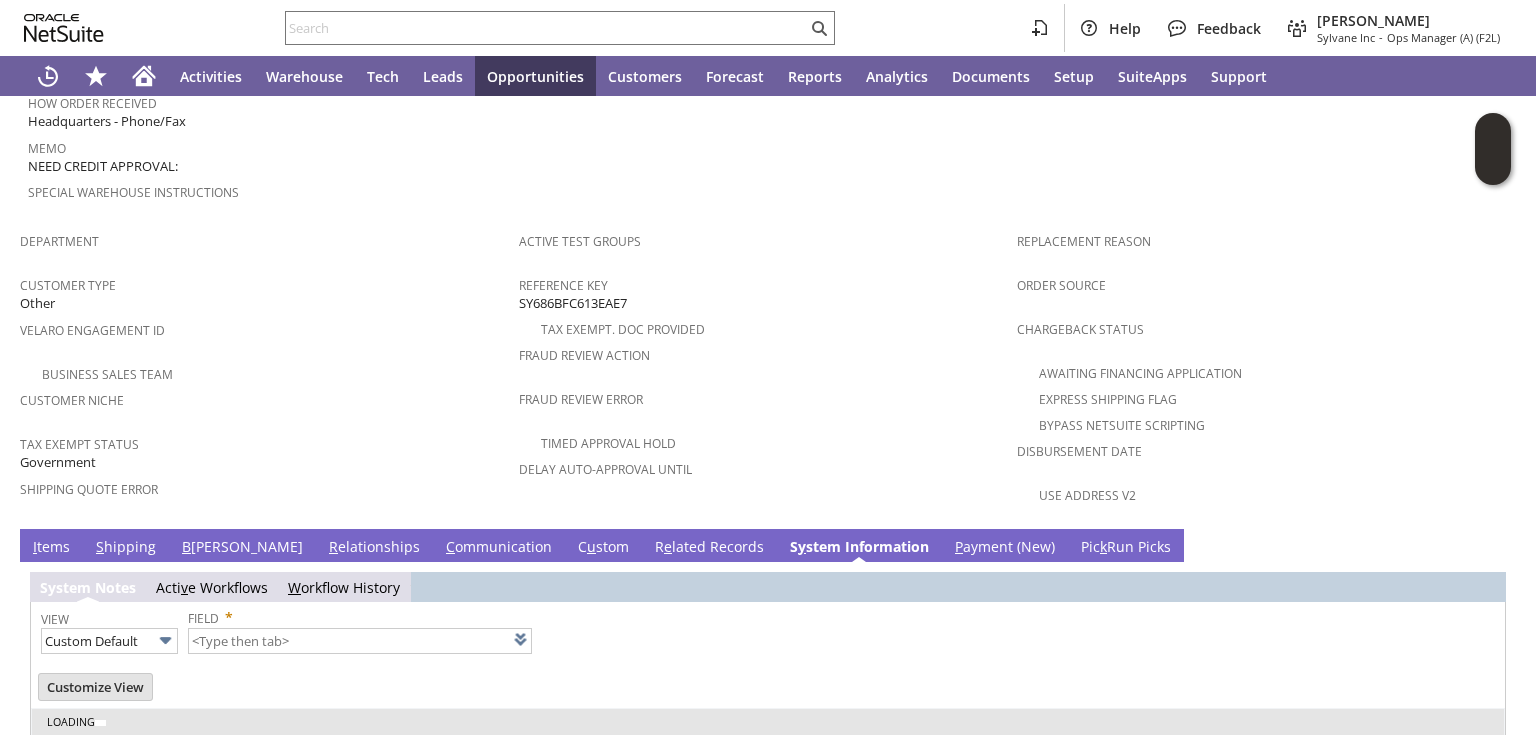 scroll, scrollTop: 0, scrollLeft: 0, axis: both 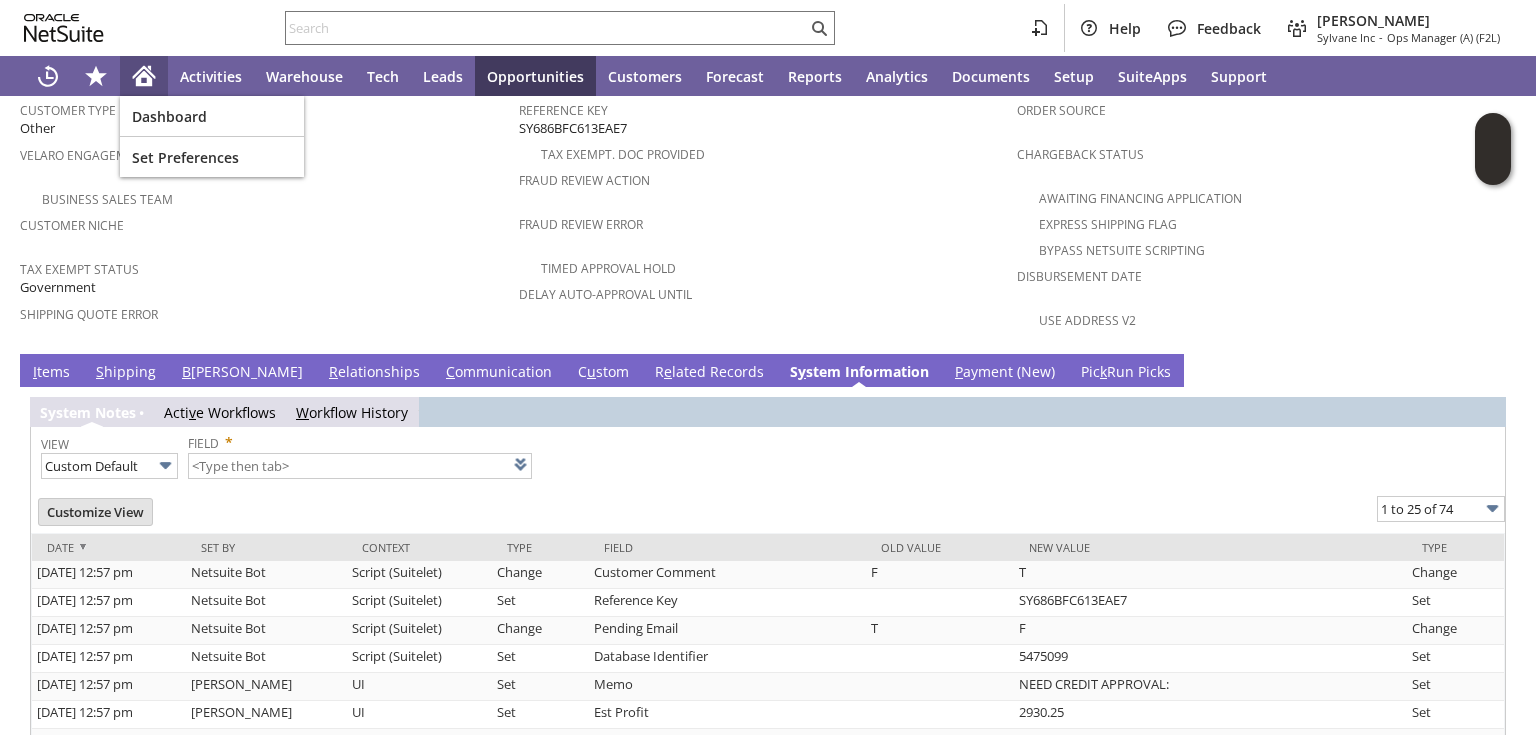 click 